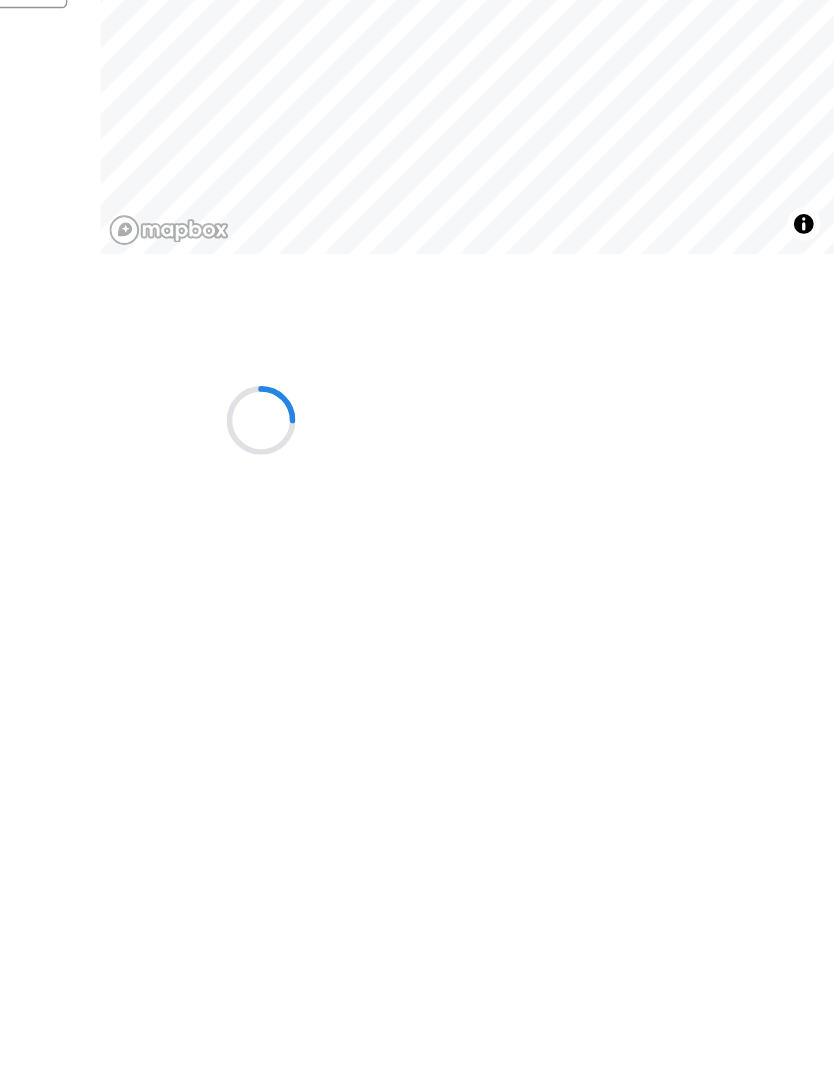 scroll, scrollTop: 238, scrollLeft: 227, axis: both 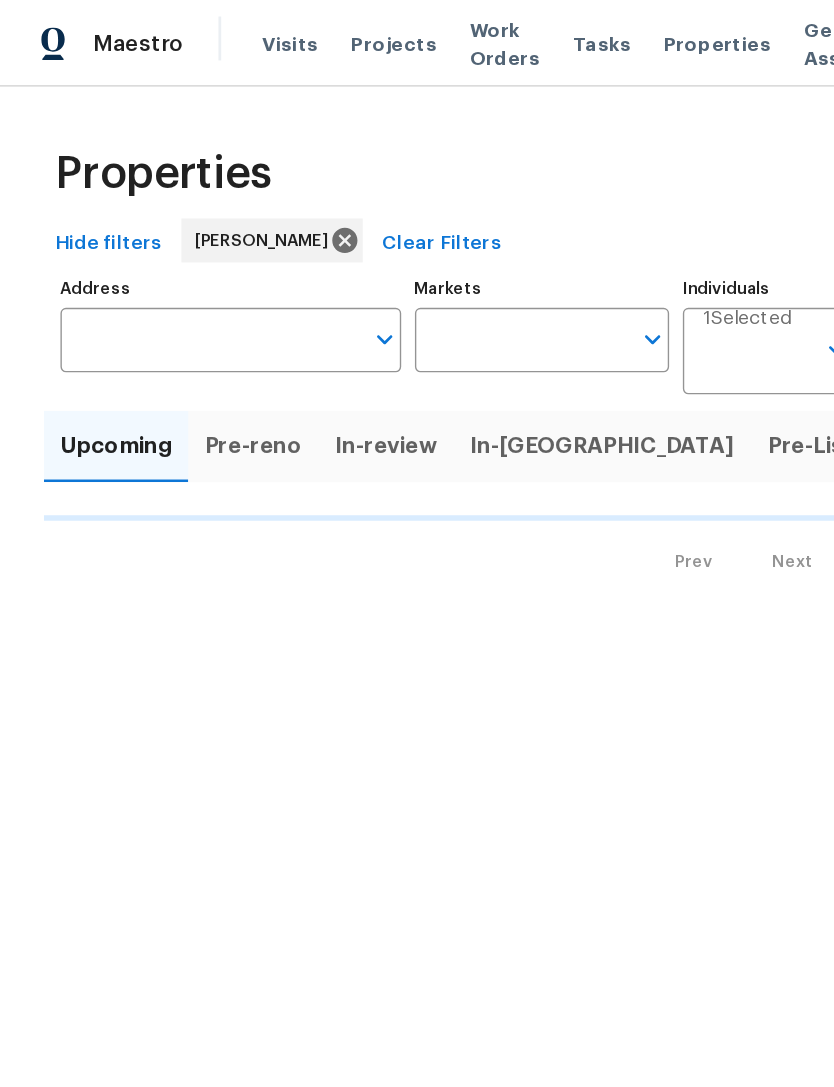 type on "50" 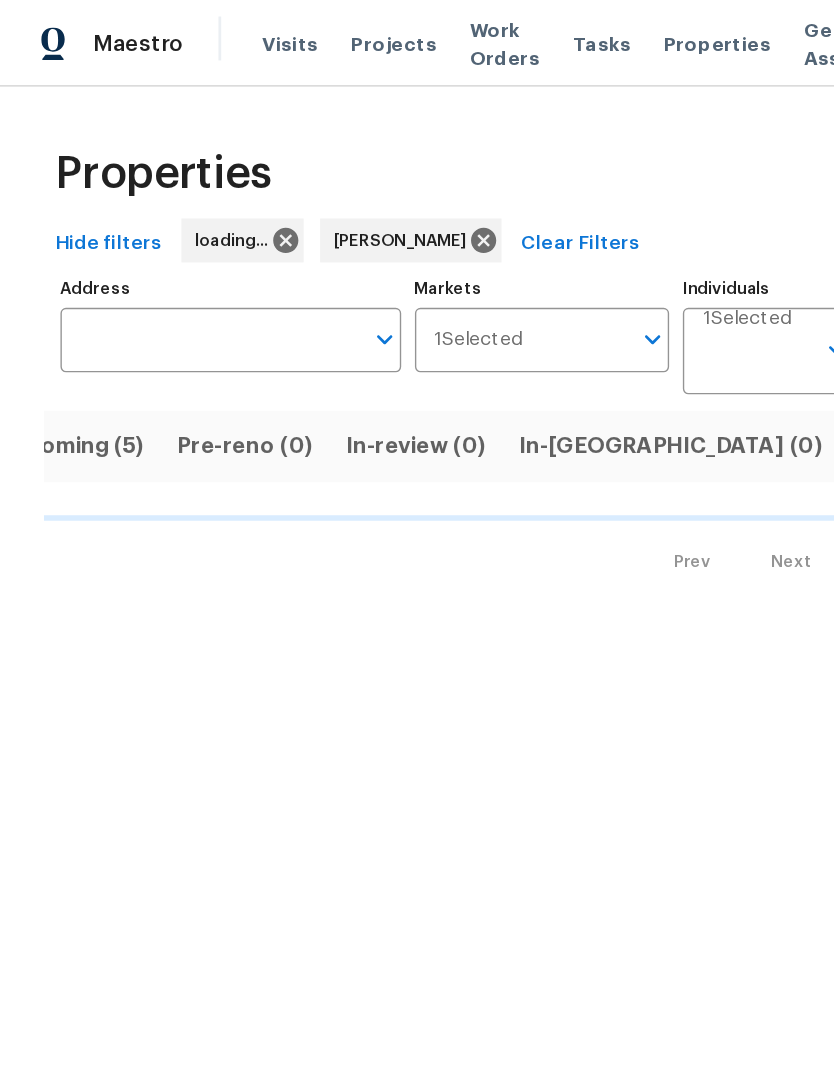scroll, scrollTop: 0, scrollLeft: 49, axis: horizontal 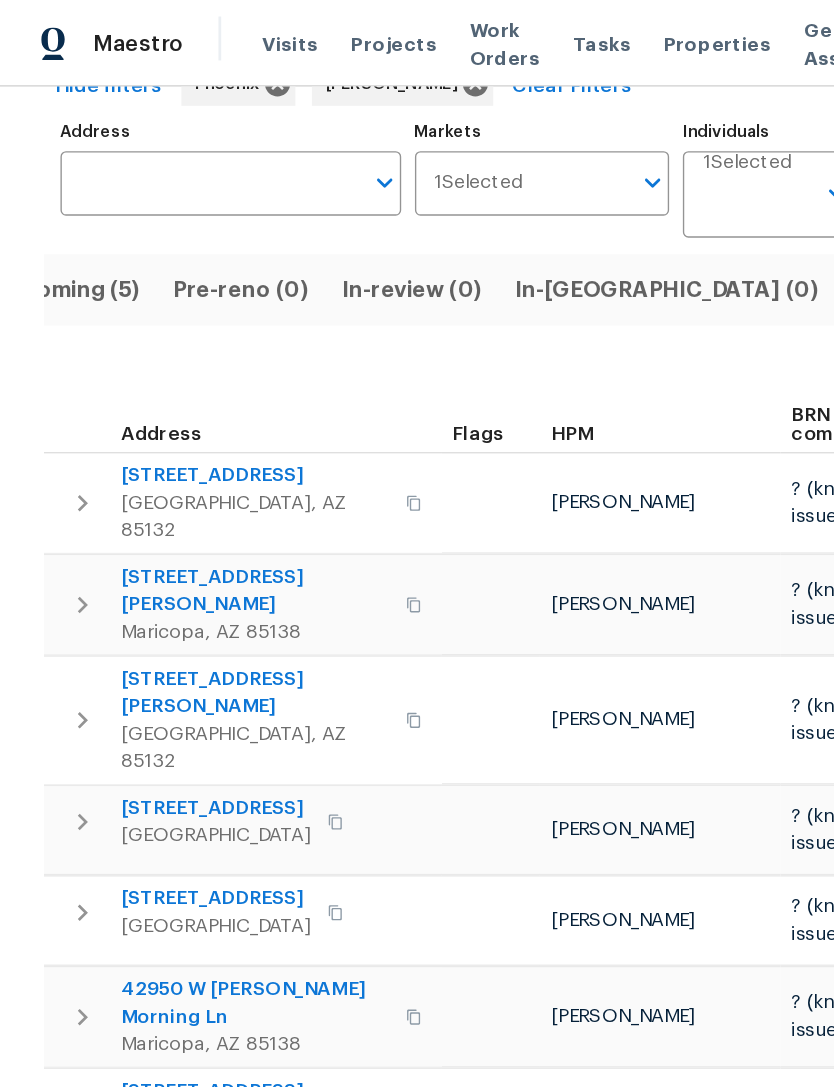 click 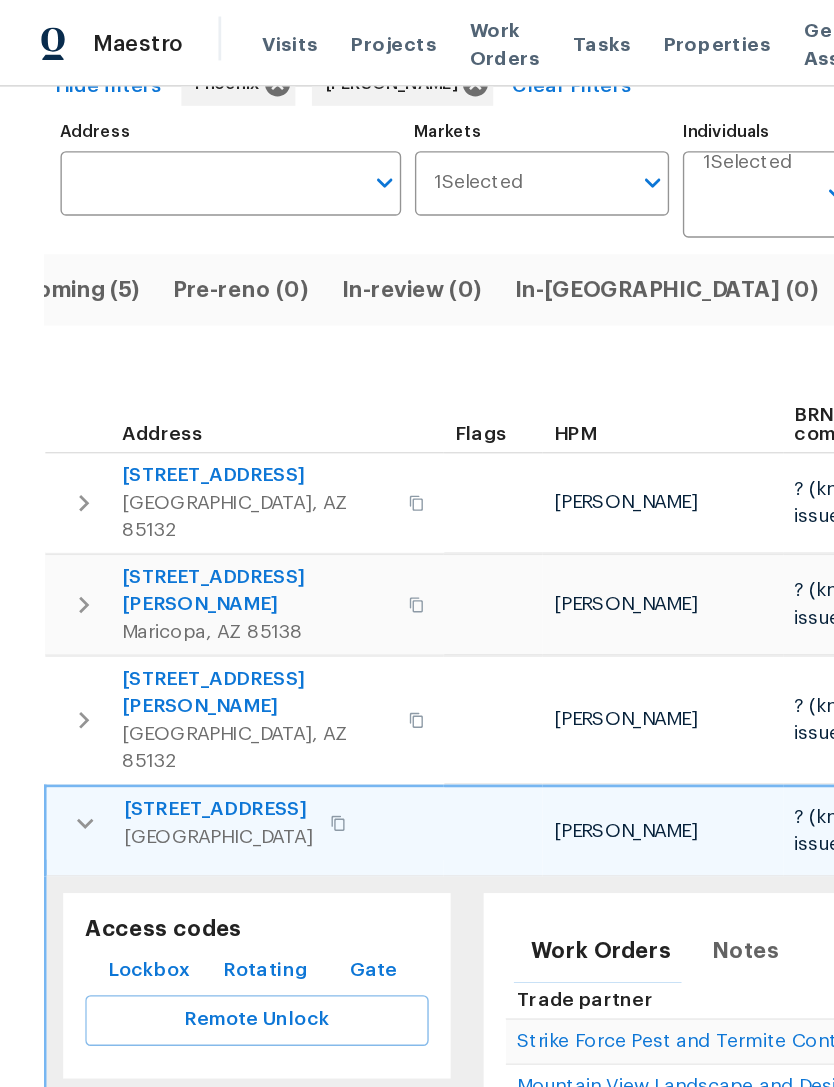 click on "540 W Palo Verde St" at bounding box center [159, 589] 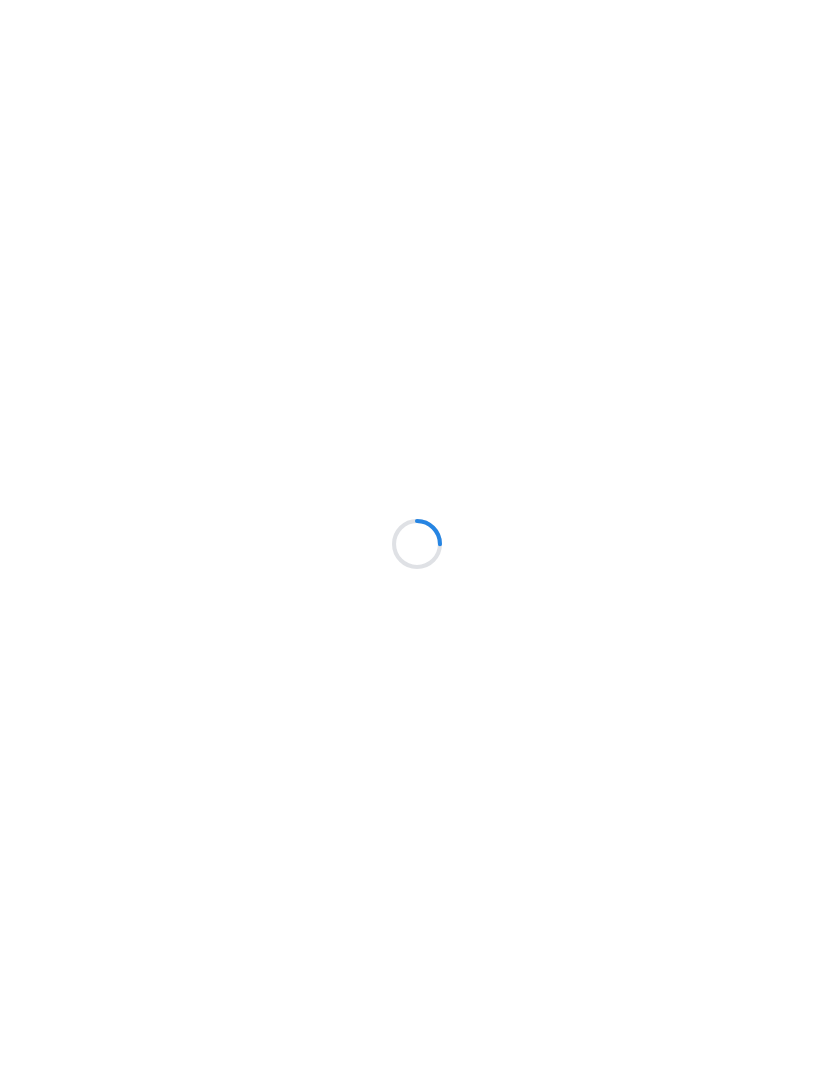 scroll, scrollTop: 0, scrollLeft: 0, axis: both 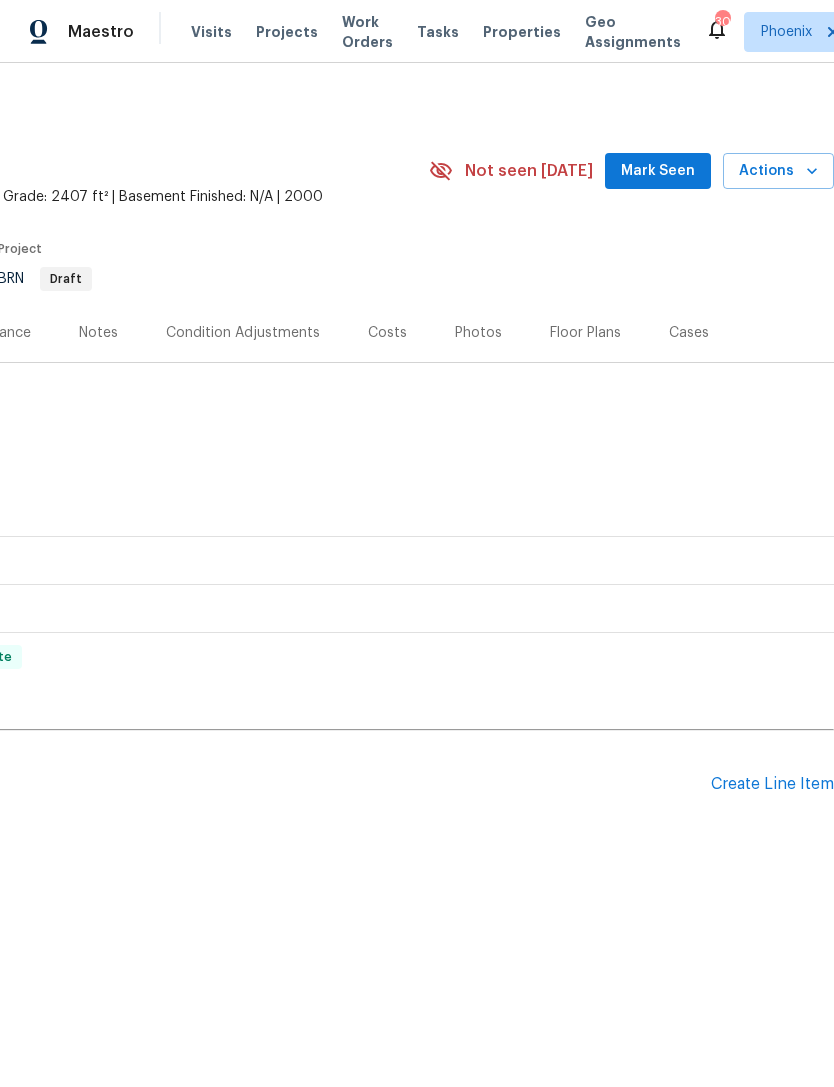 click on "Create Line Item" at bounding box center (772, 784) 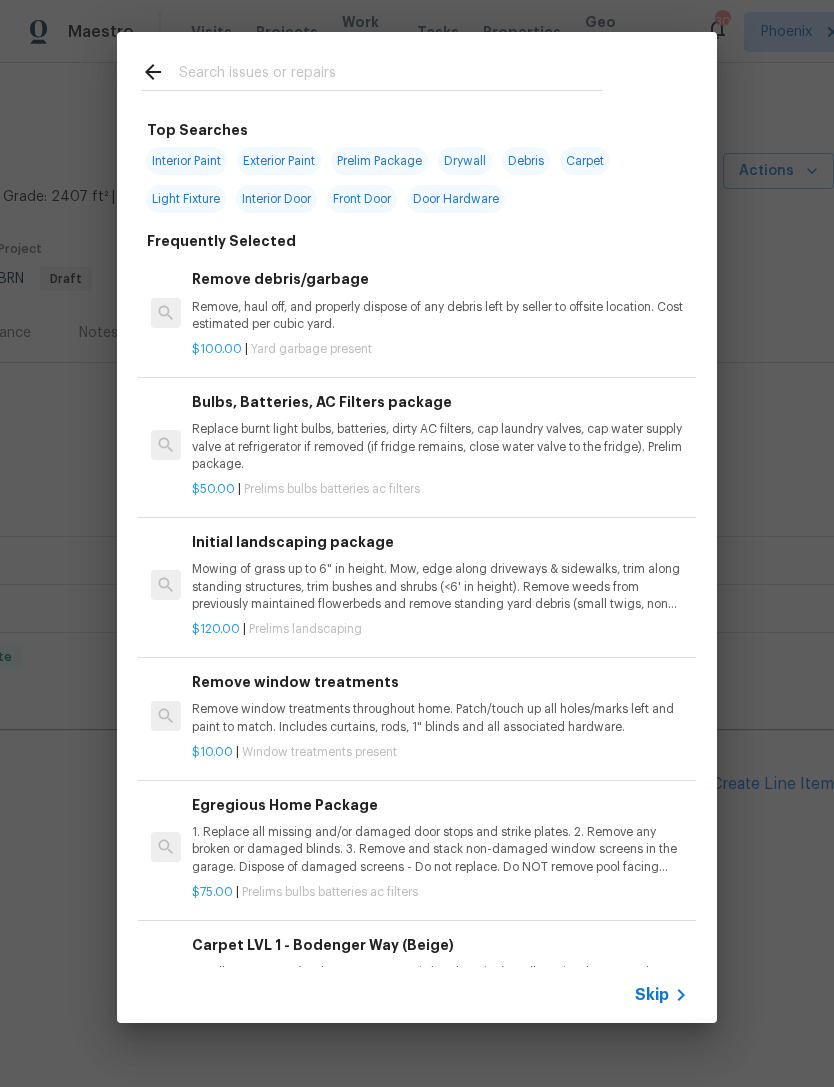 click at bounding box center [391, 75] 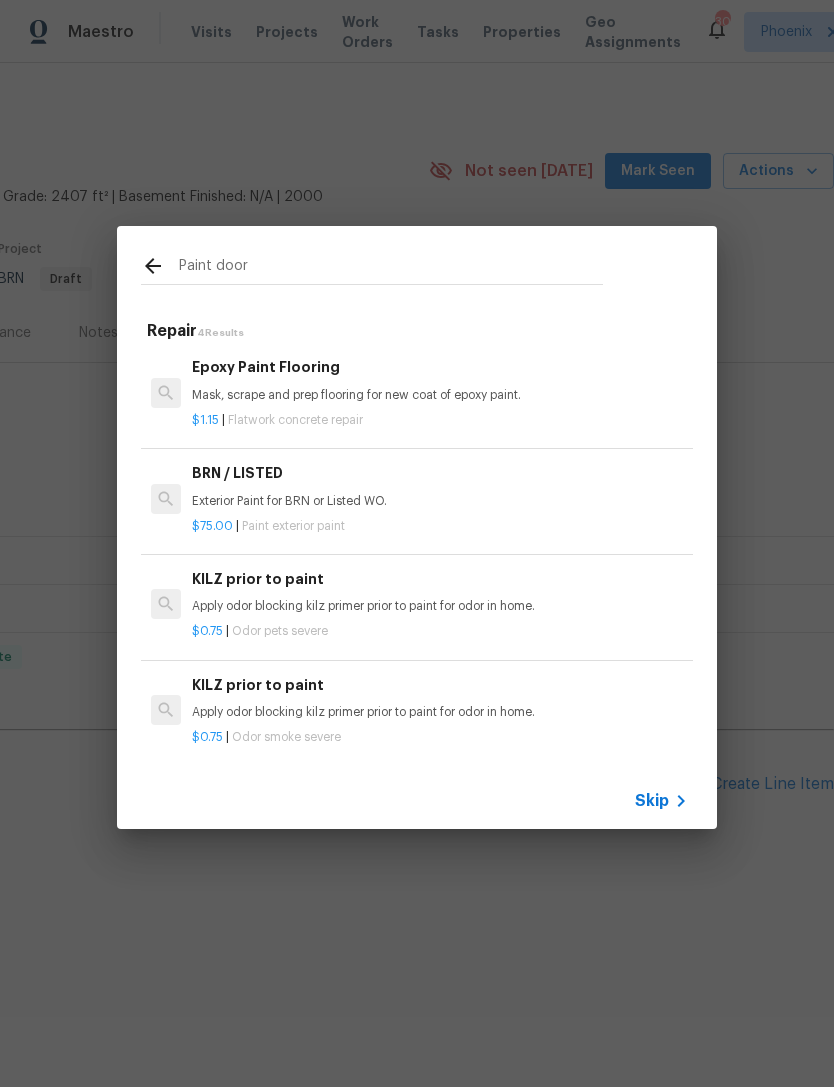 scroll, scrollTop: 2, scrollLeft: 0, axis: vertical 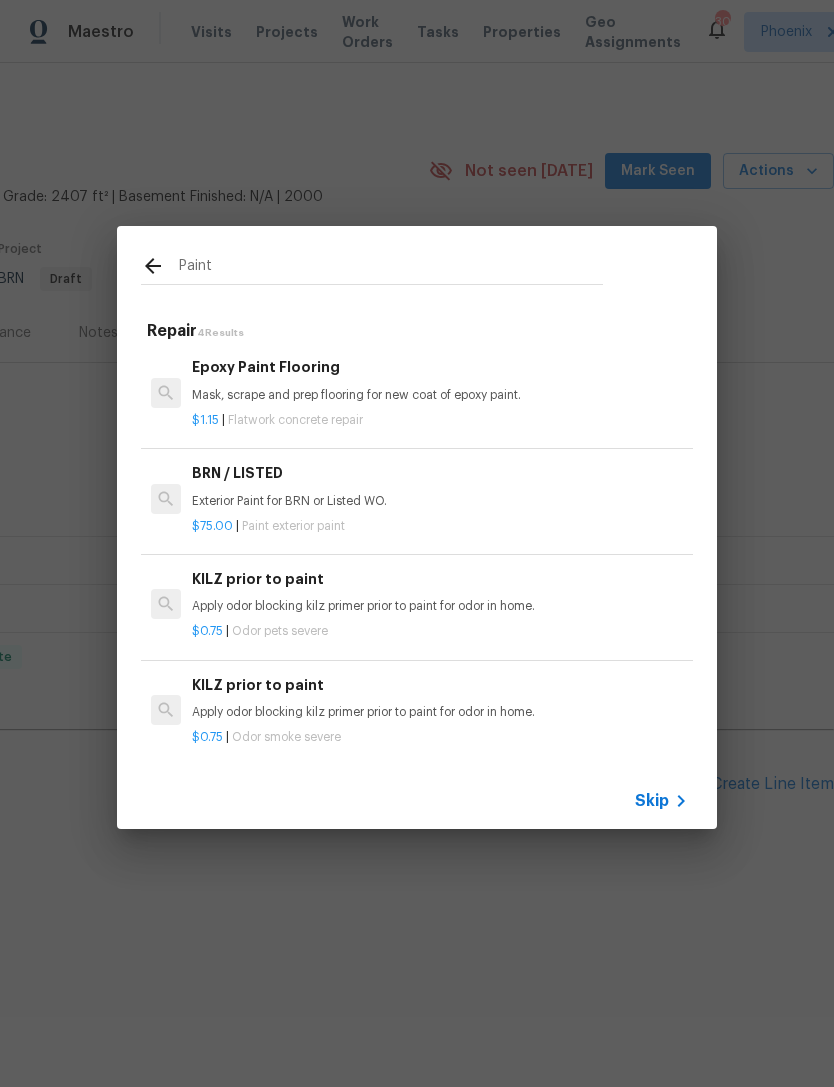 type on "Paint" 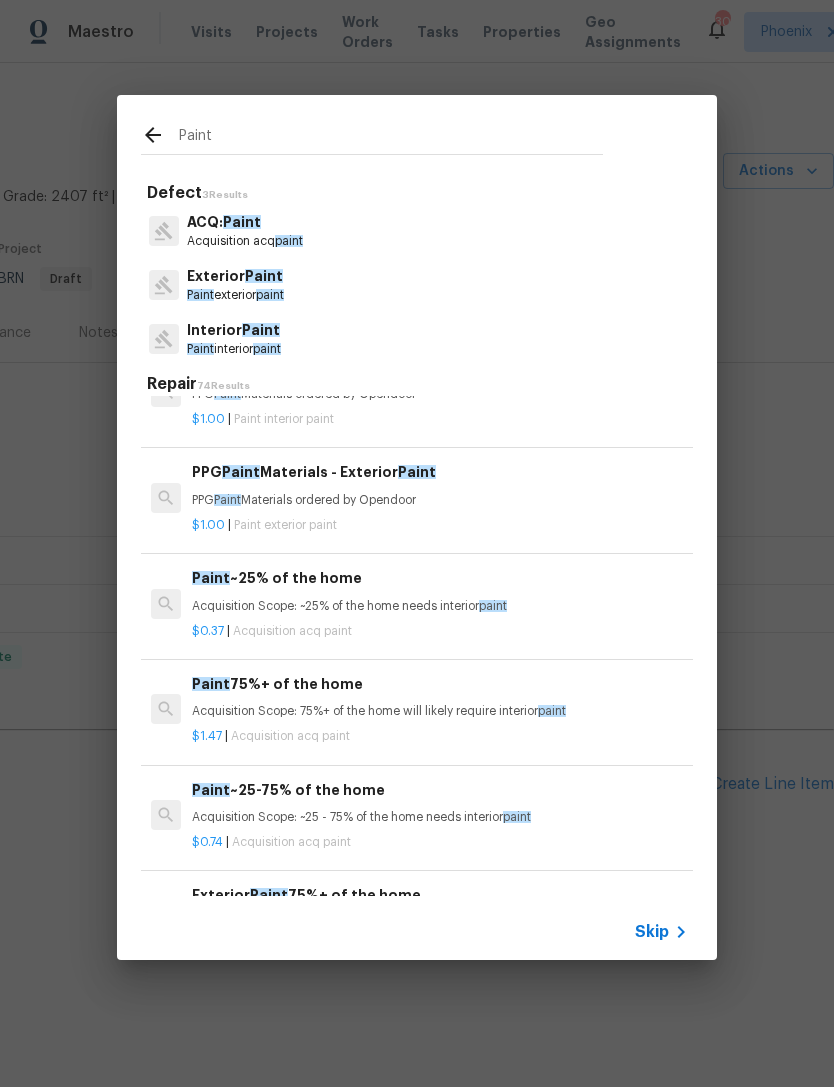 scroll, scrollTop: 198, scrollLeft: 0, axis: vertical 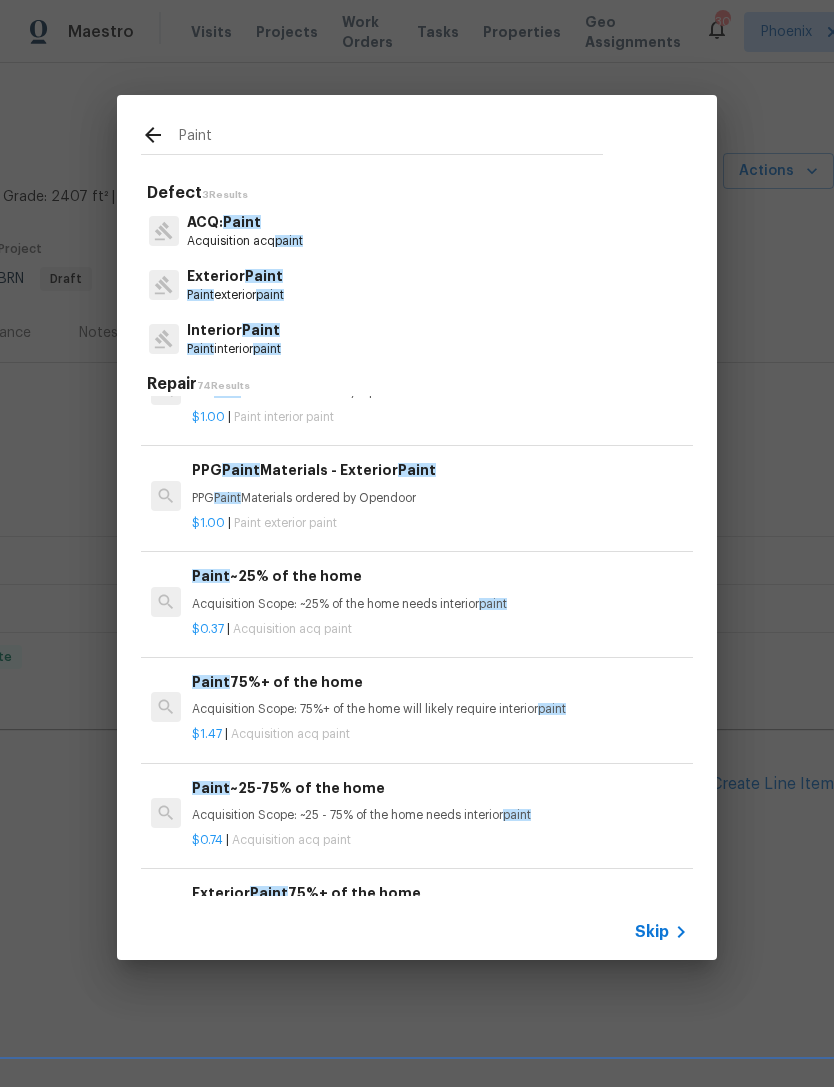 click on "Paint  interior  paint" at bounding box center [234, 349] 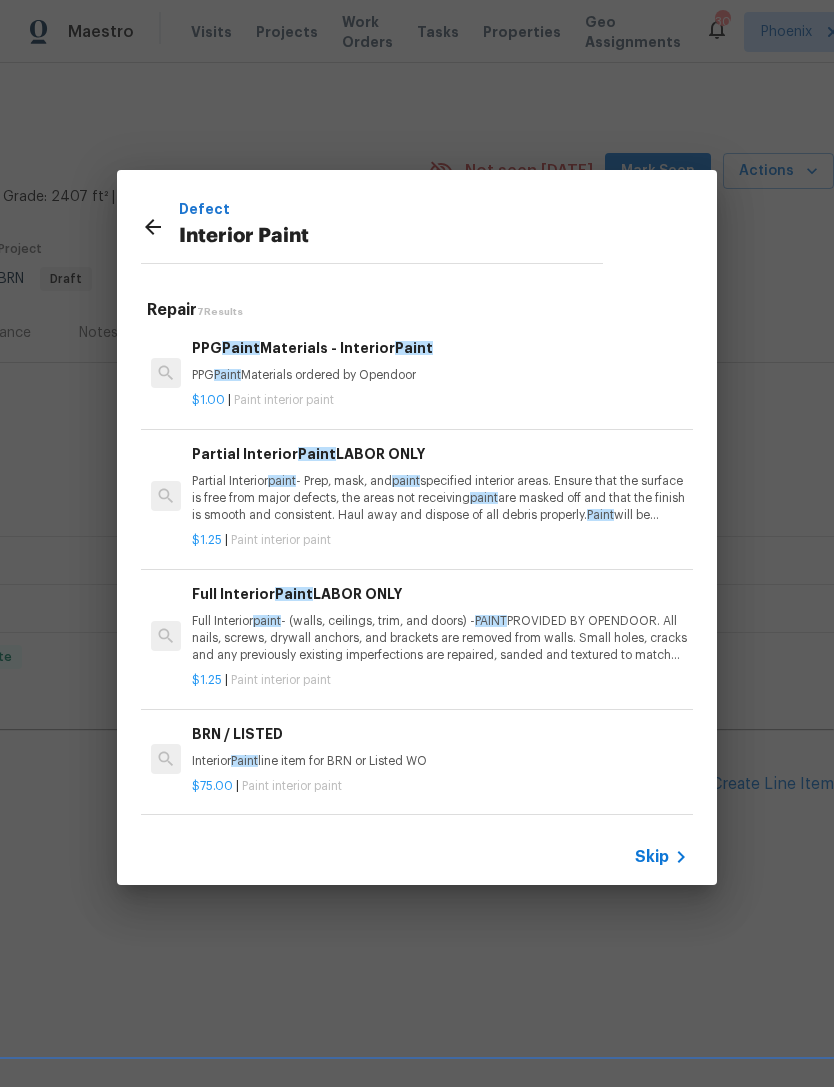 scroll, scrollTop: 0, scrollLeft: 0, axis: both 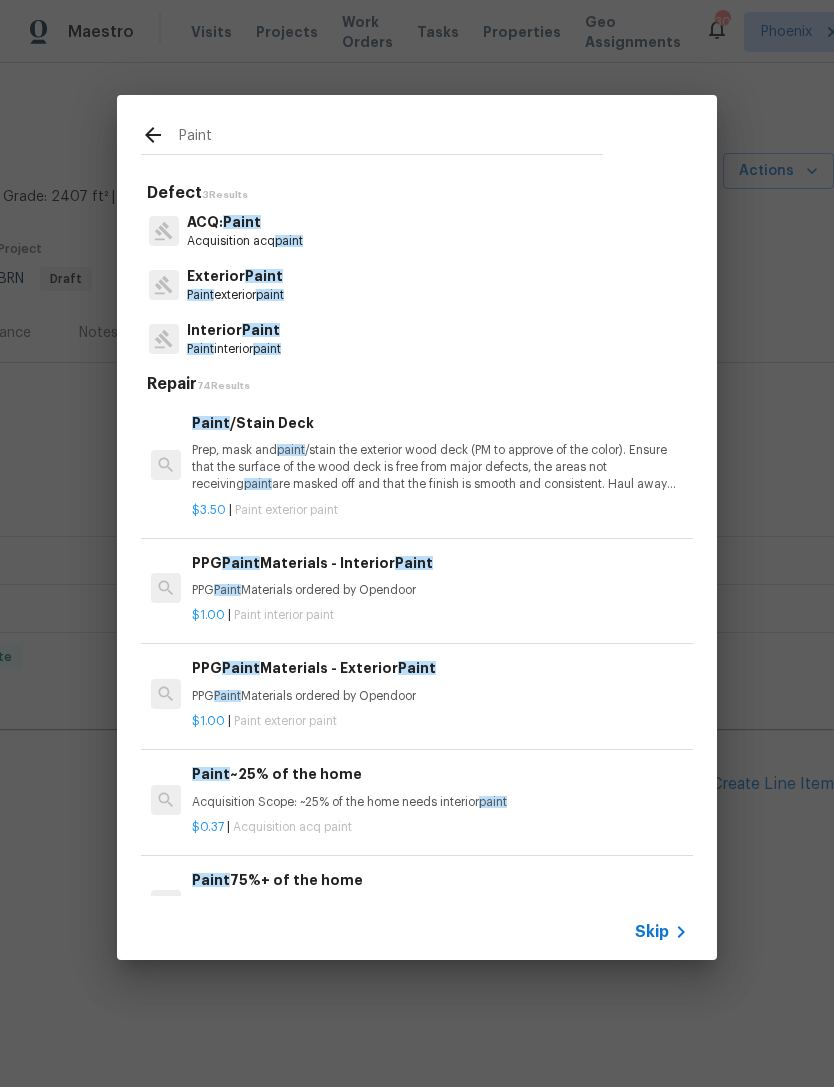 click on "Paint" at bounding box center (391, 138) 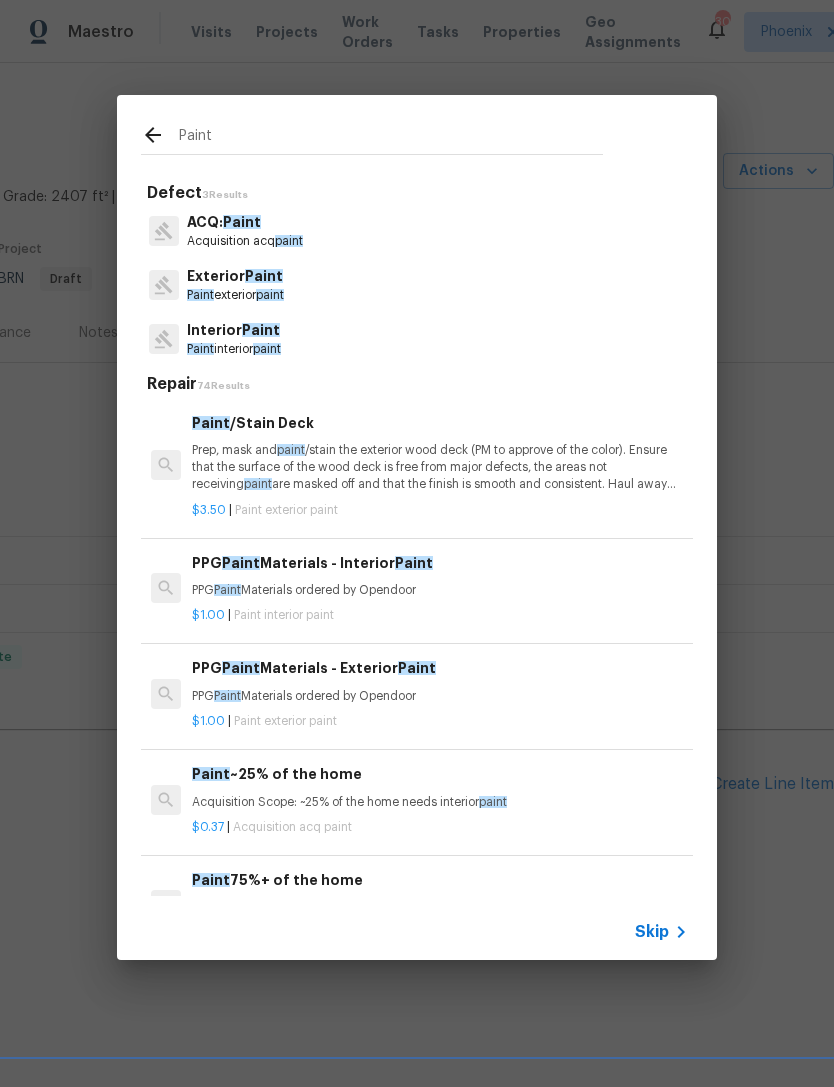 click on "Paint  interior  paint" at bounding box center [234, 349] 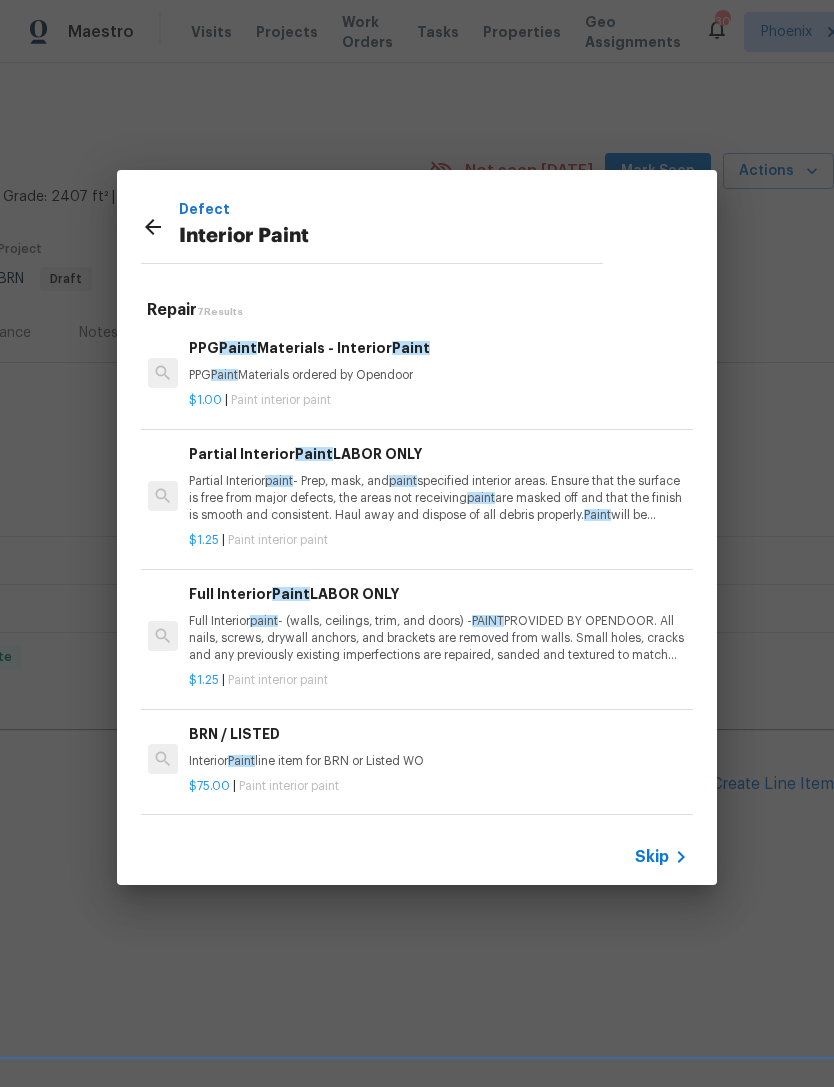 scroll, scrollTop: 0, scrollLeft: 3, axis: horizontal 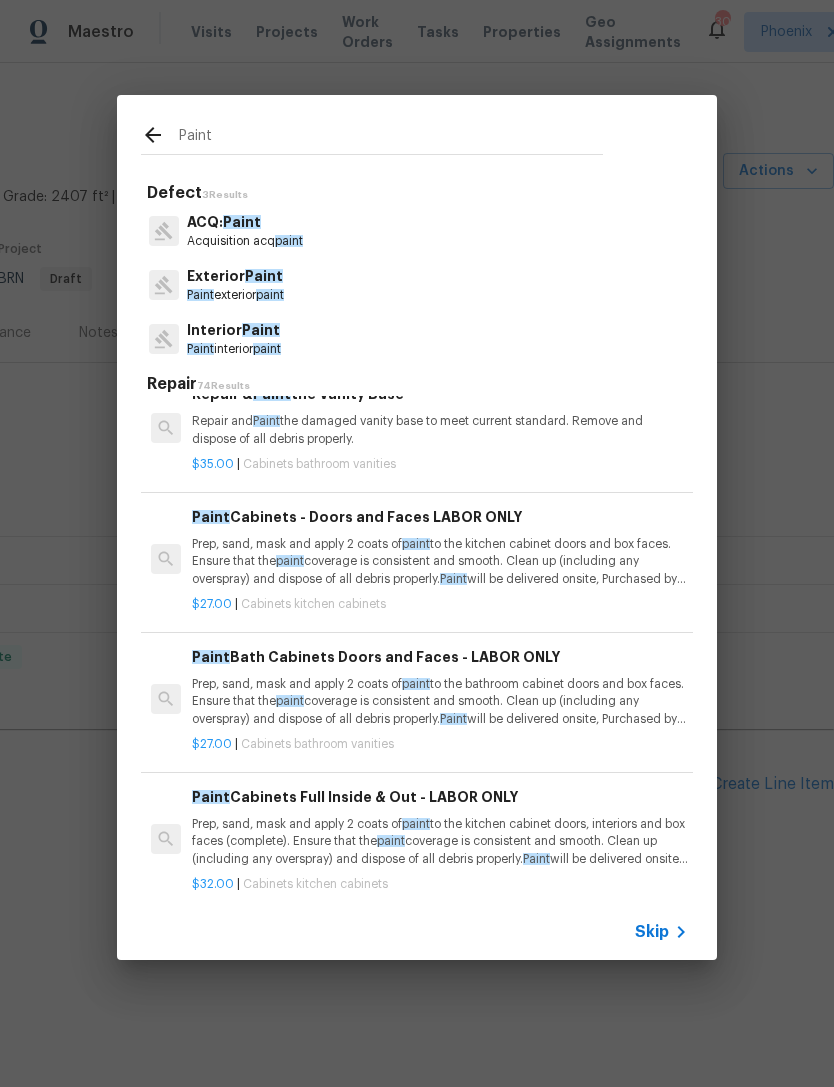 click on "Paint" at bounding box center (391, 138) 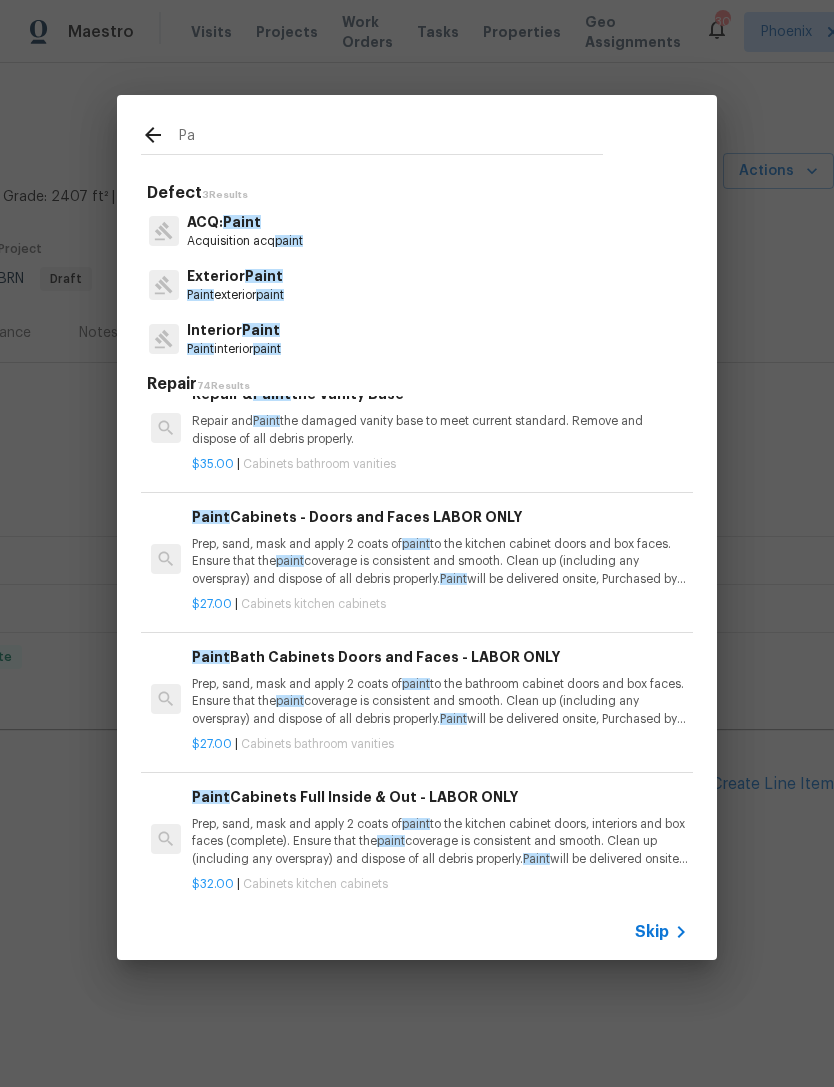 type on "P" 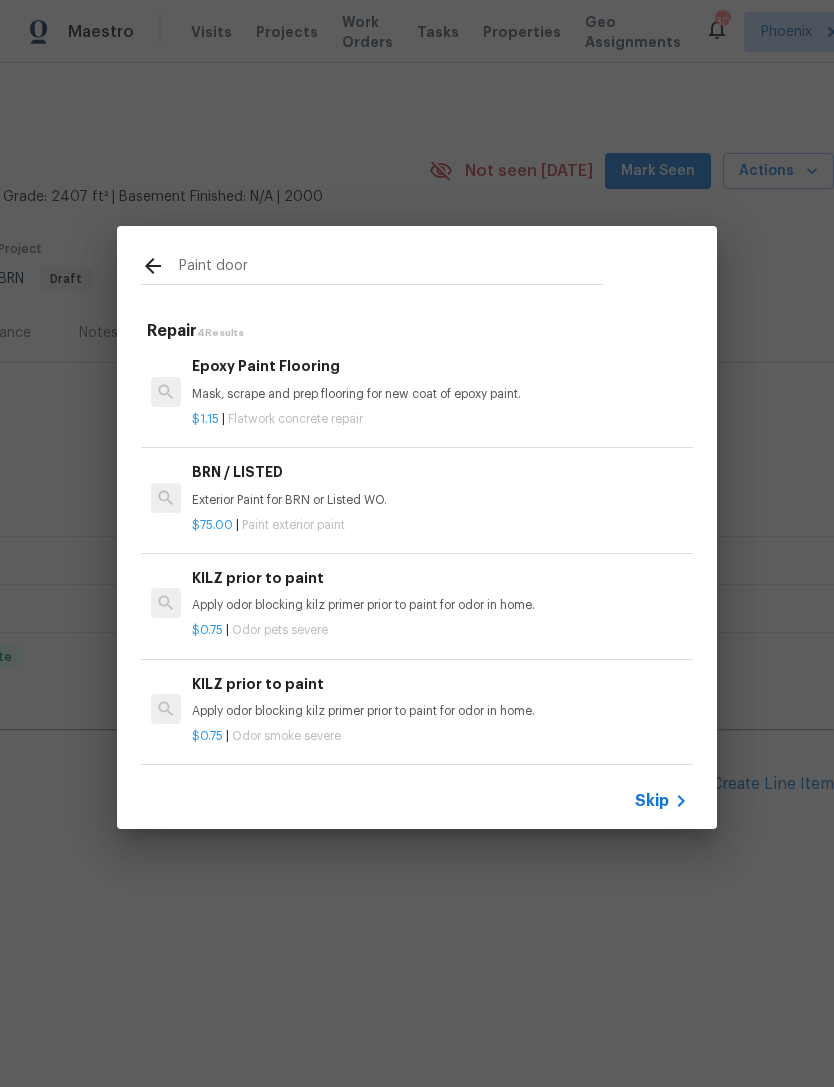 scroll, scrollTop: 3, scrollLeft: 0, axis: vertical 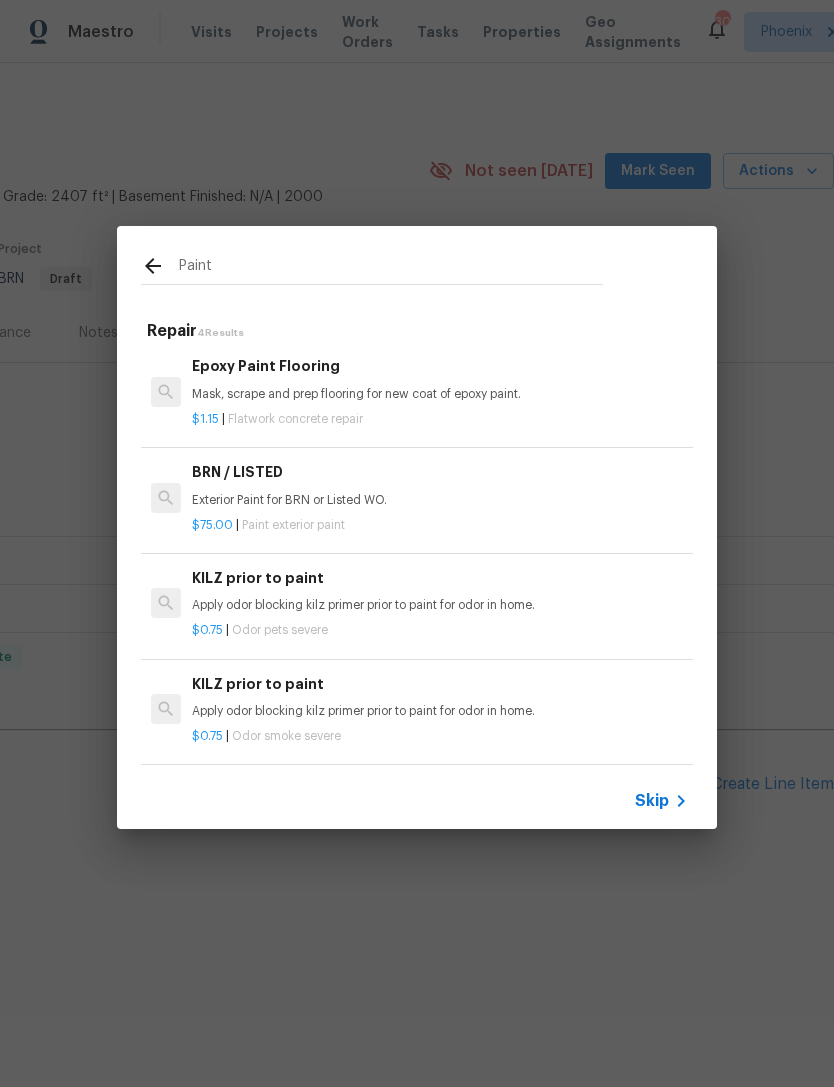 type on "Paint" 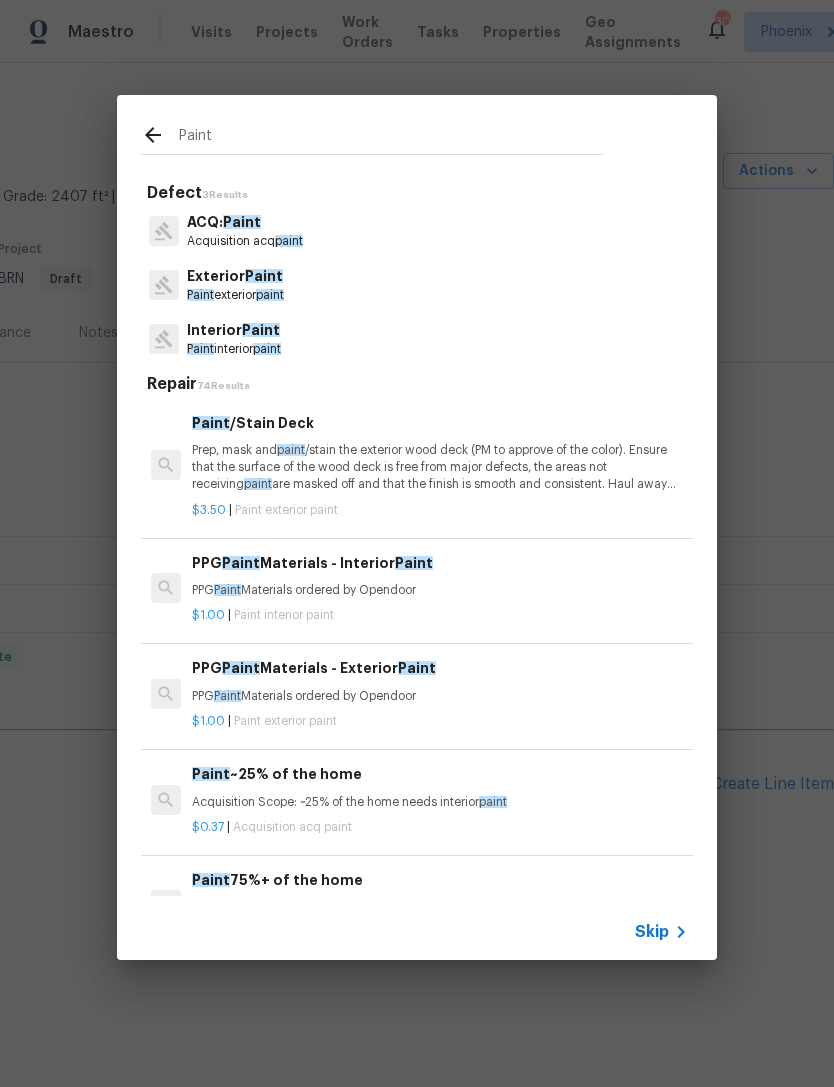 scroll, scrollTop: 0, scrollLeft: 0, axis: both 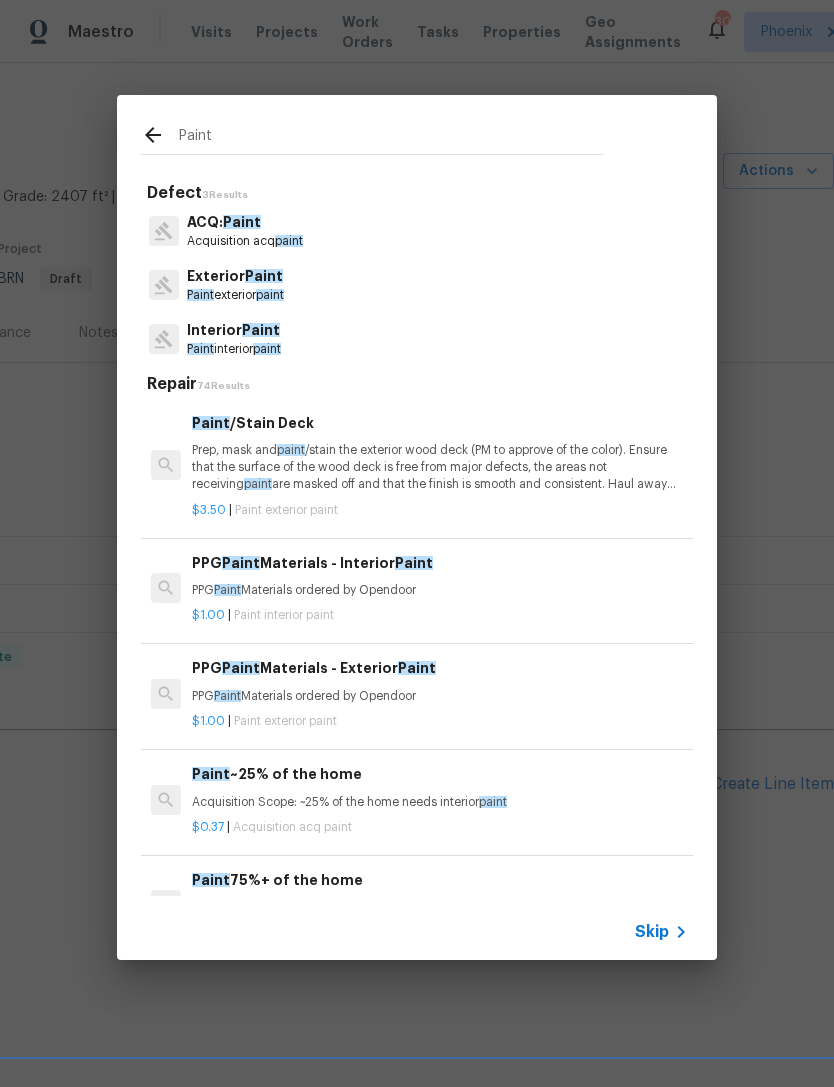 click on "paint" at bounding box center [270, 295] 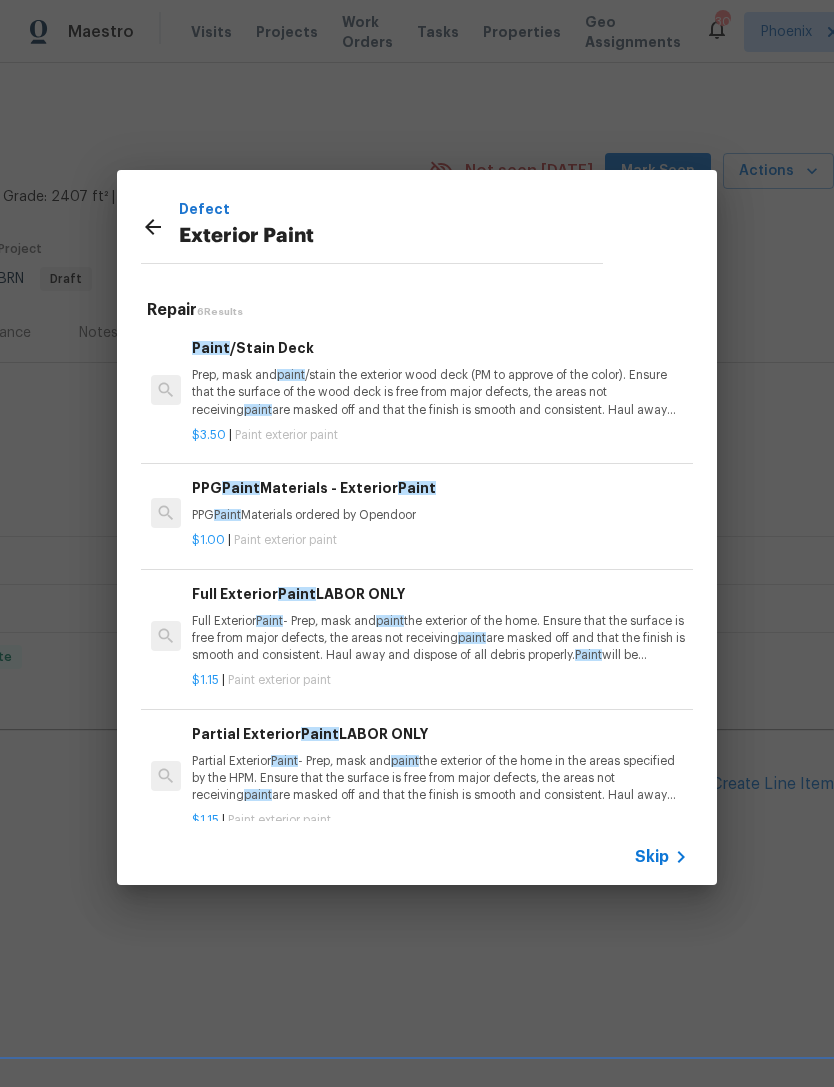 scroll, scrollTop: 0, scrollLeft: 0, axis: both 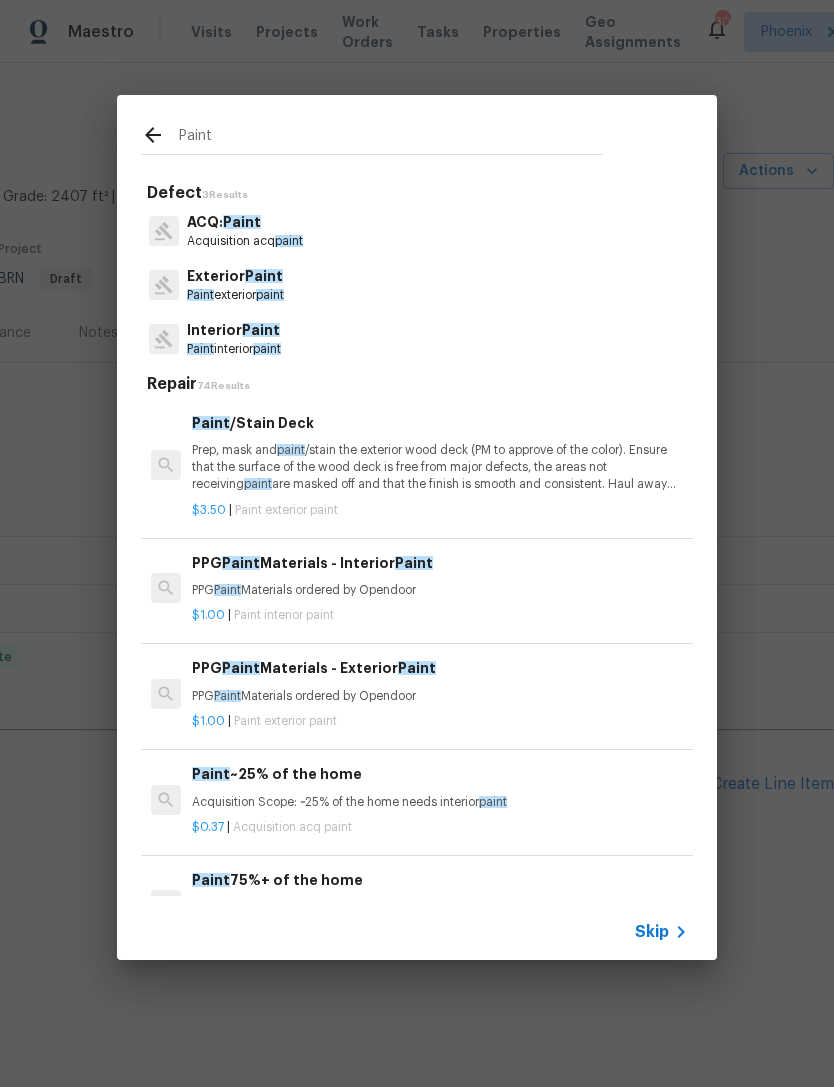 click on "Paint" at bounding box center (391, 138) 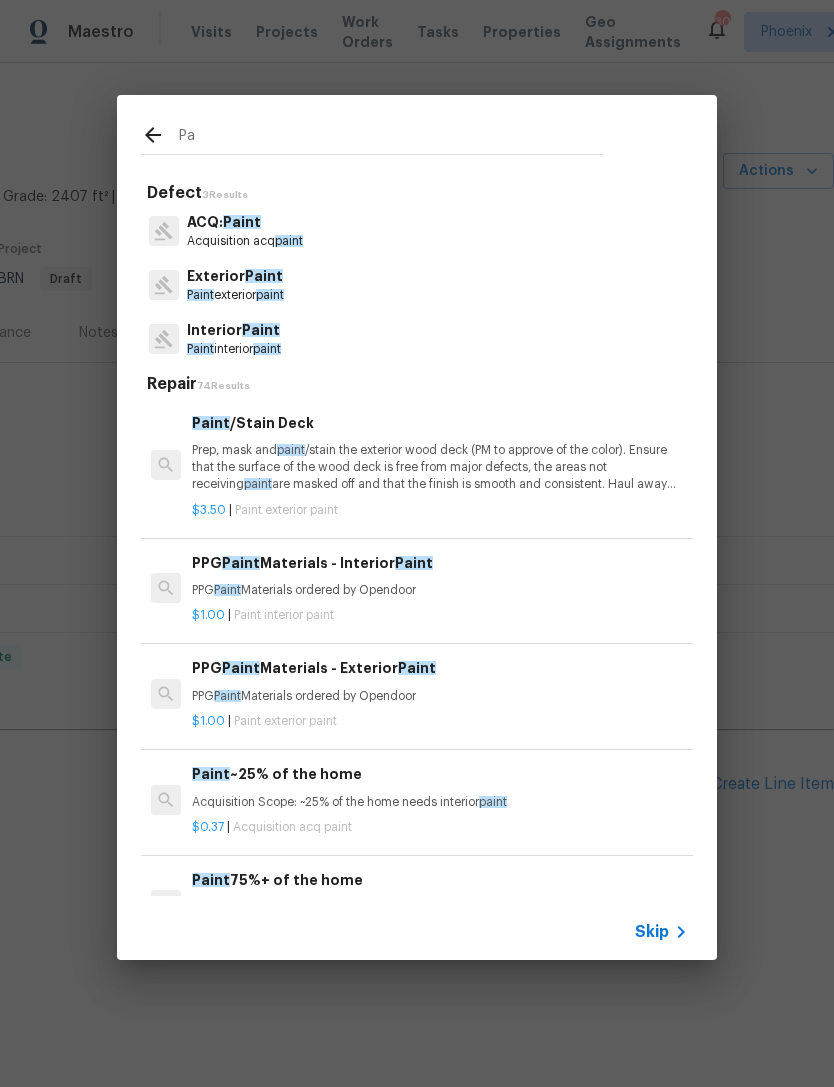 type on "P" 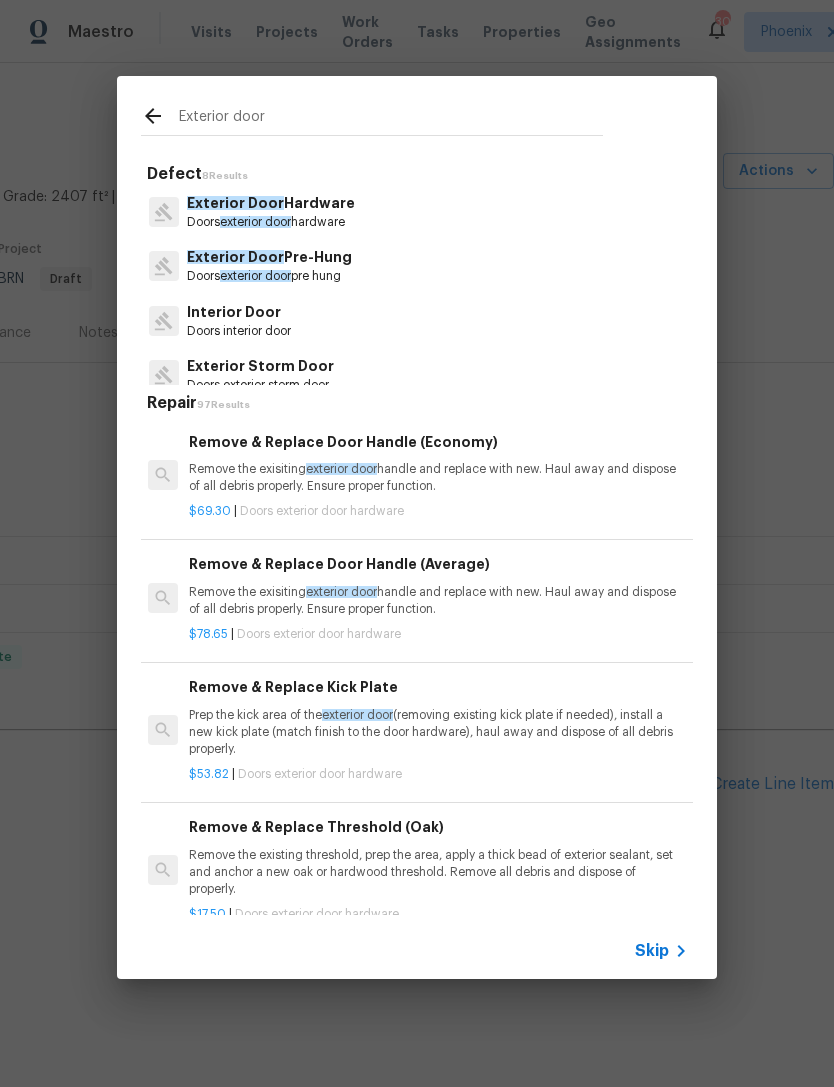 click on "Exterior door" at bounding box center (391, 120) 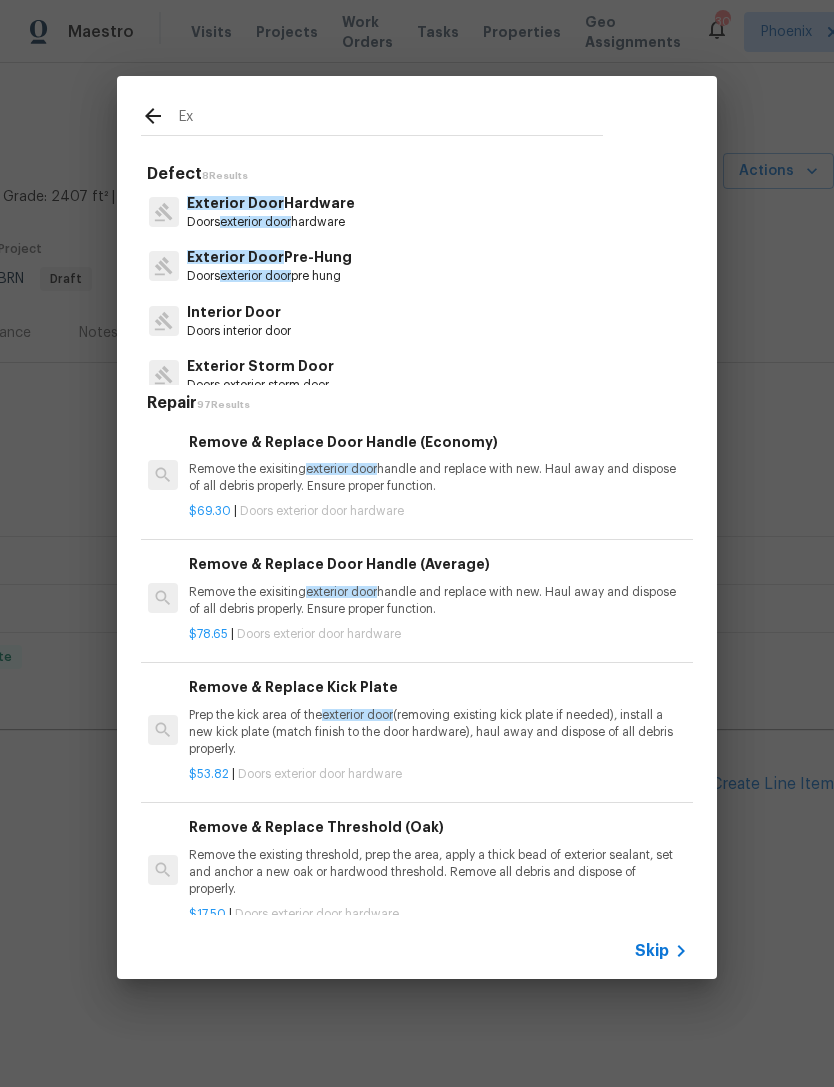 type on "E" 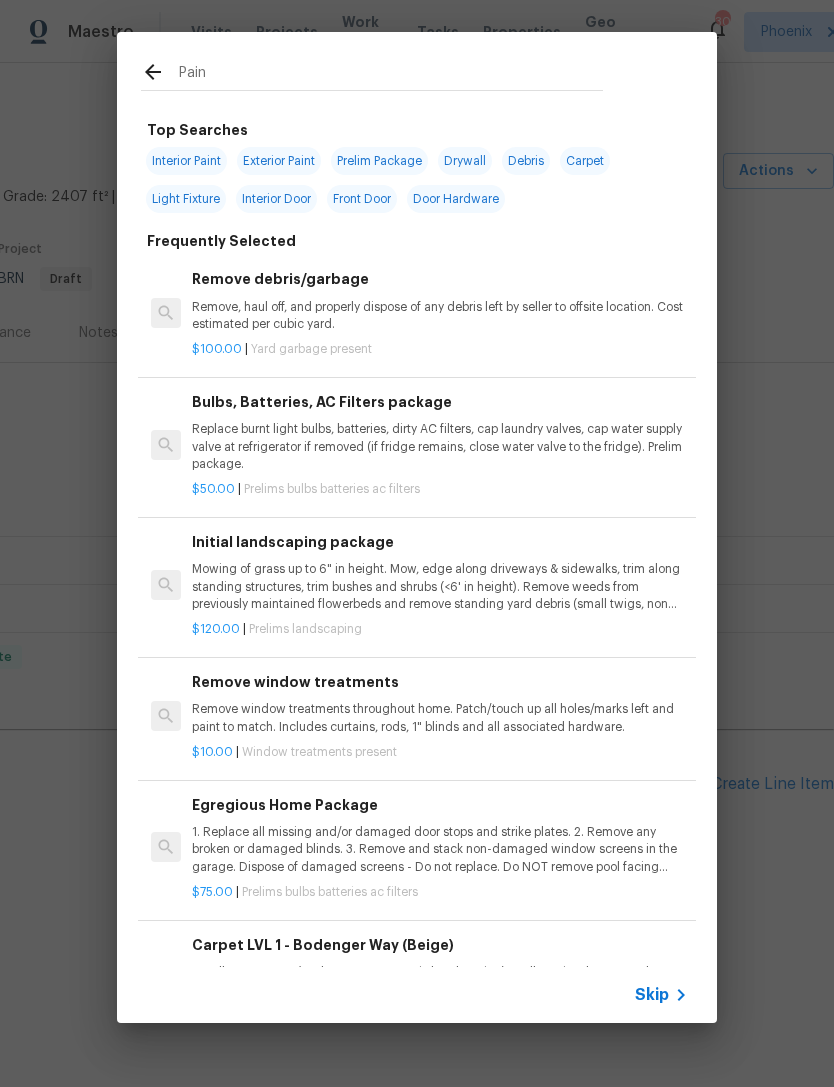 type on "Paint" 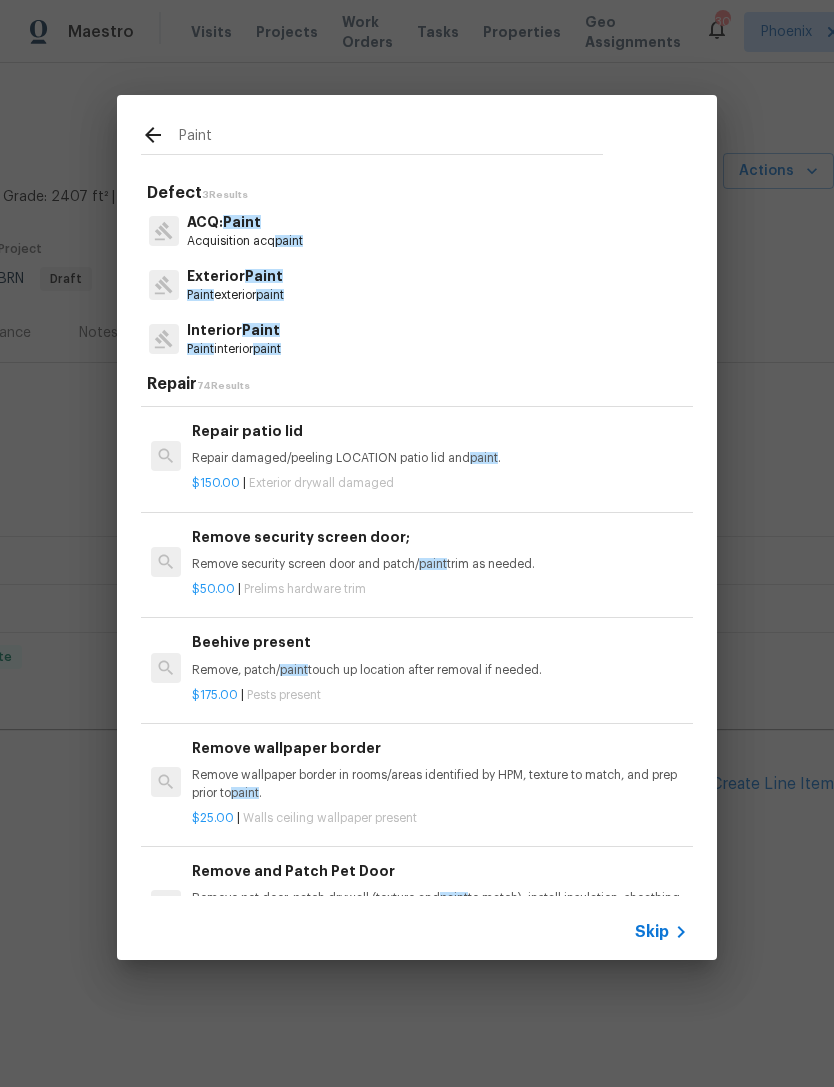 scroll, scrollTop: 3322, scrollLeft: -1, axis: both 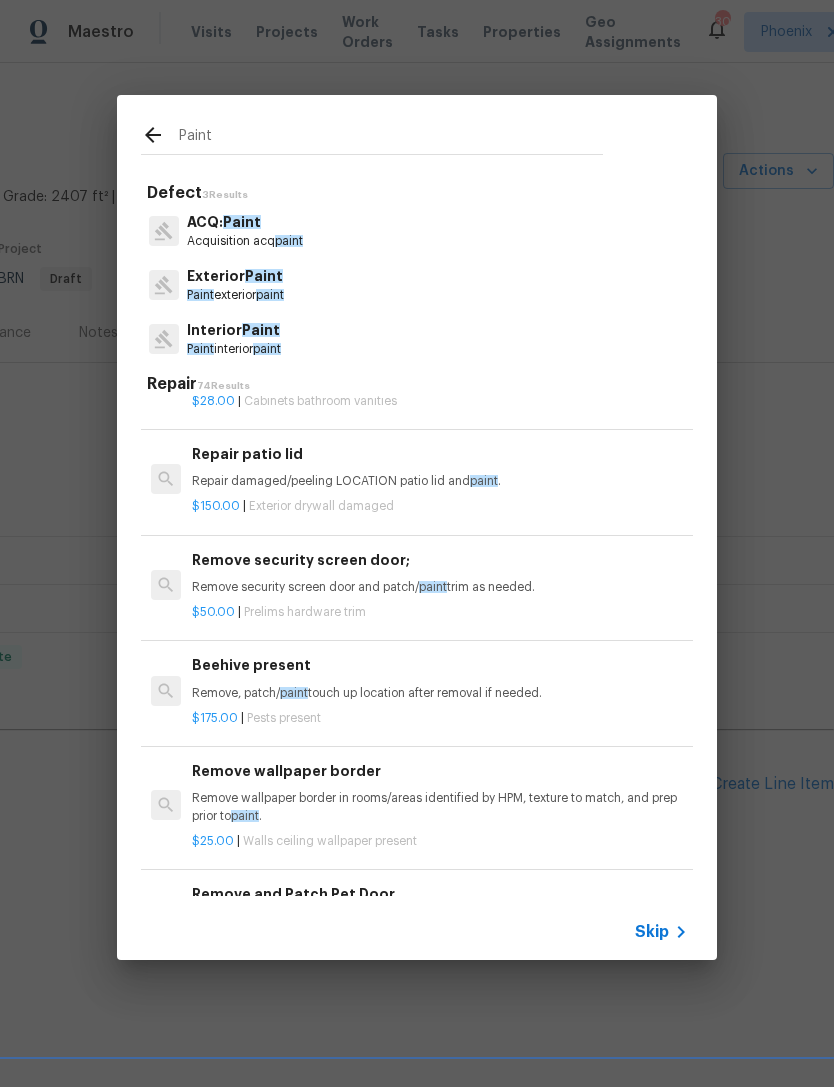 click on "Interior  Paint" at bounding box center (234, 330) 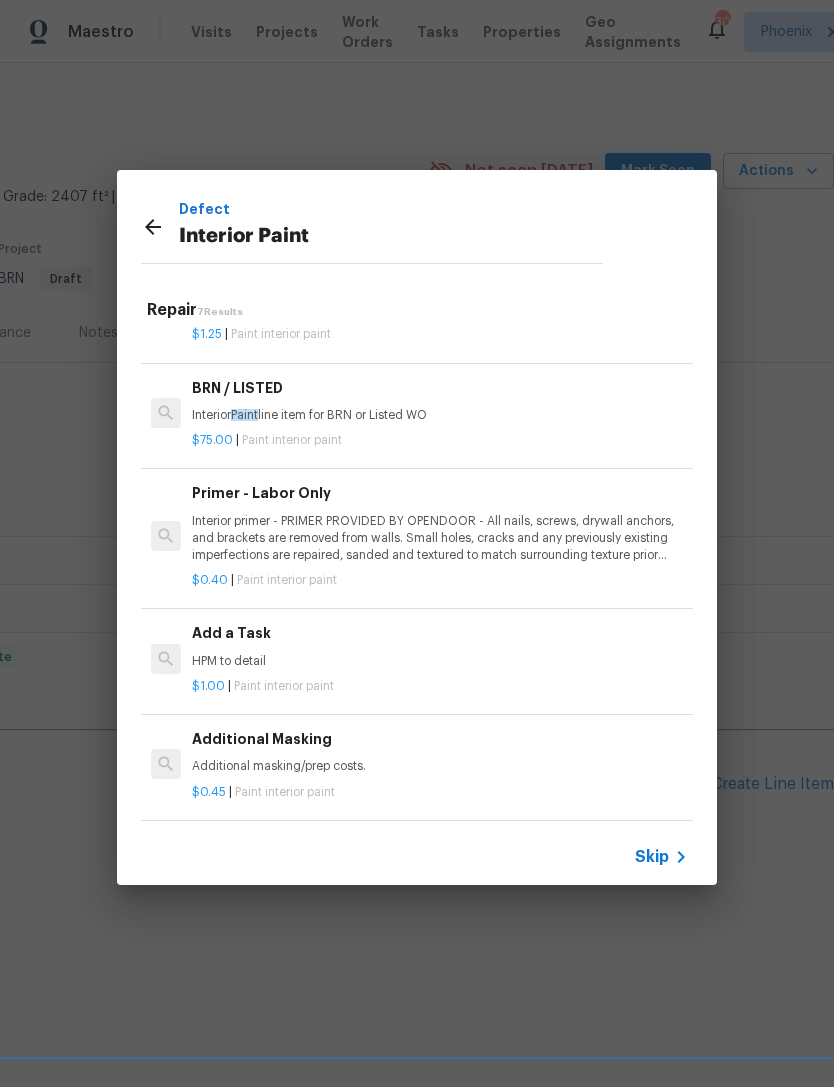 click 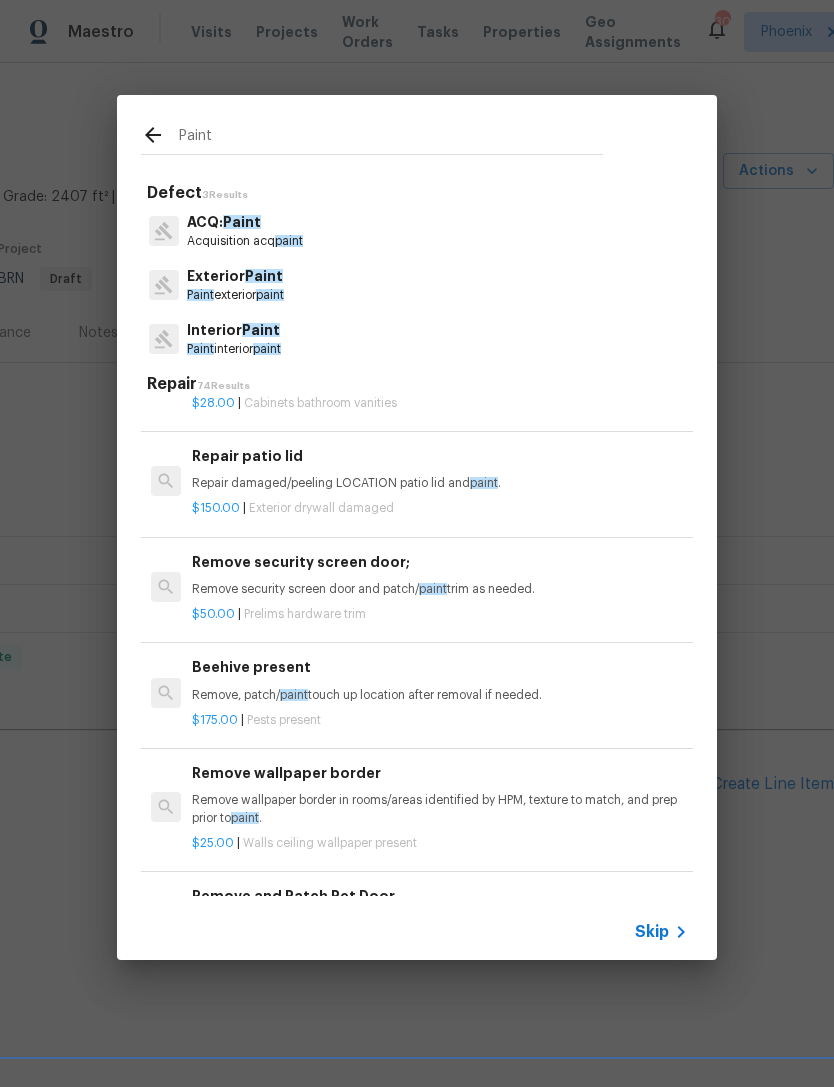 click 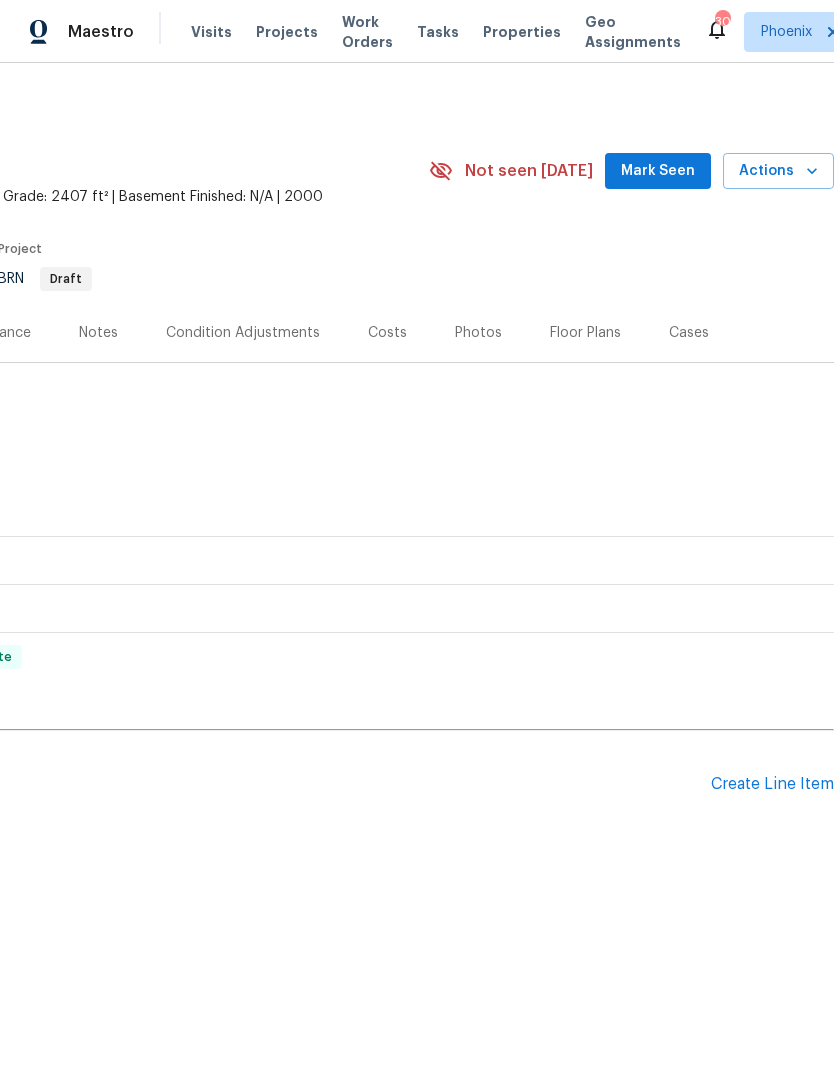 click on "Create Line Item" at bounding box center (772, 784) 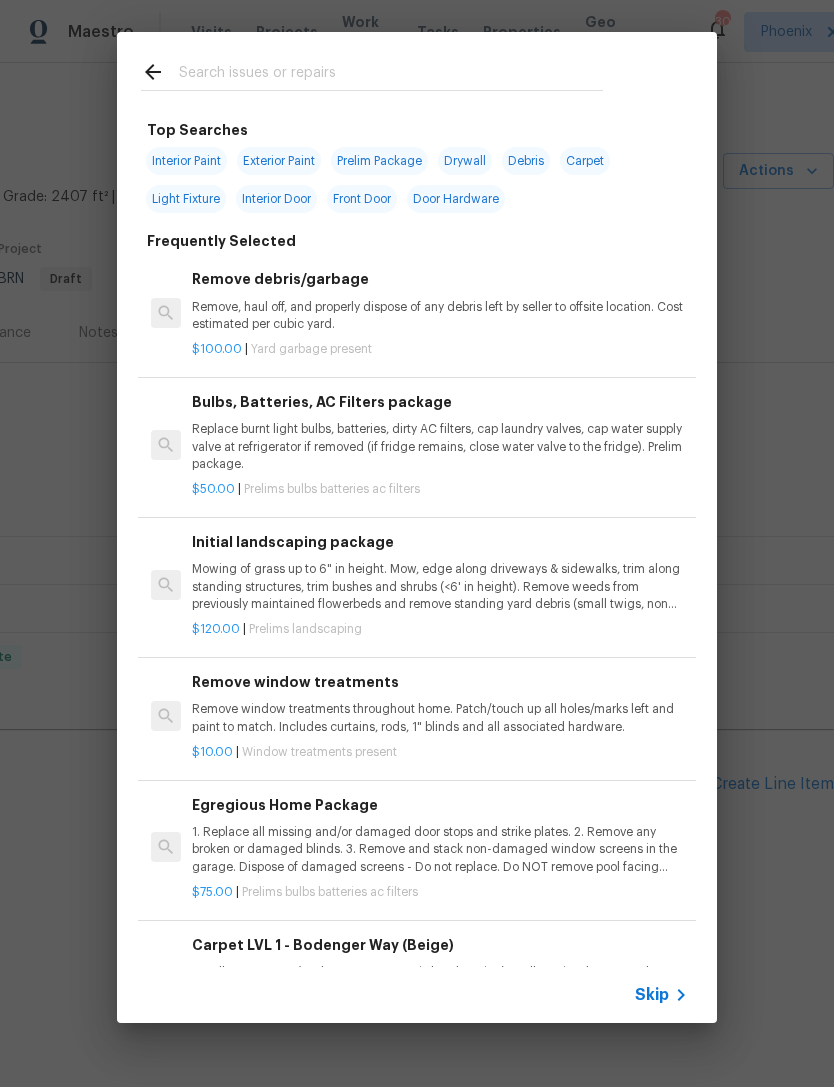 click on "Interior Paint" at bounding box center [186, 161] 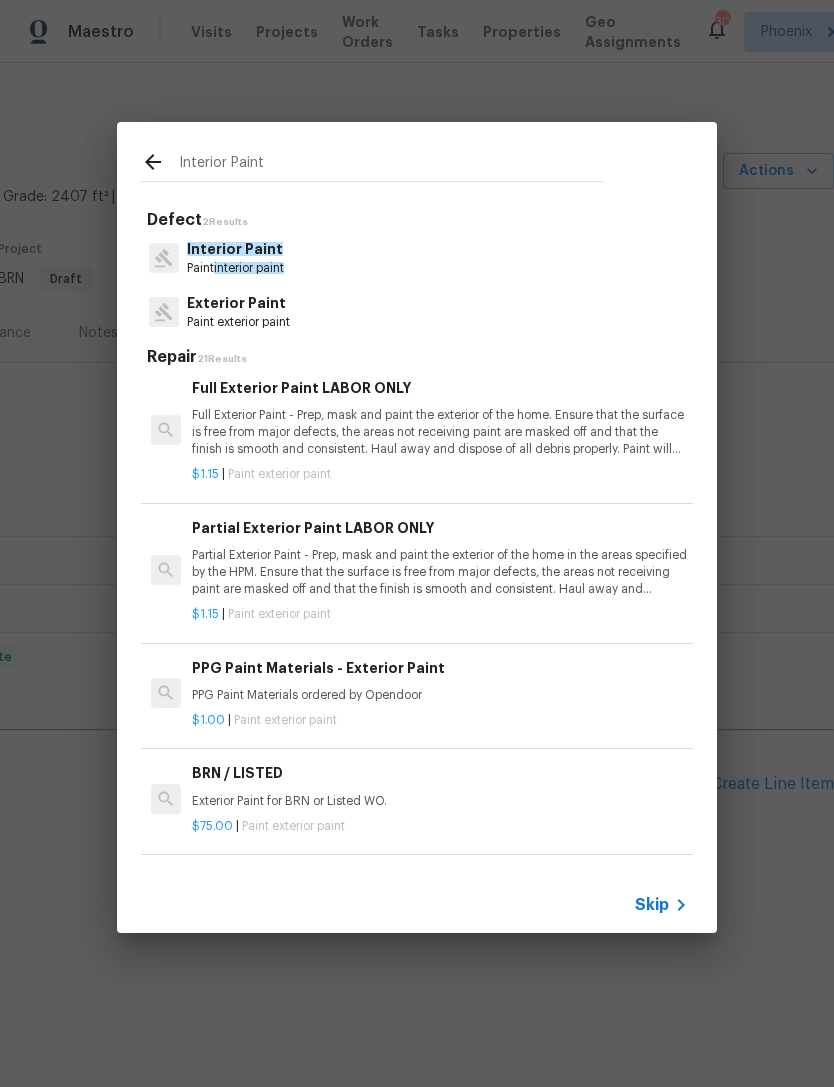 scroll, scrollTop: 852, scrollLeft: -1, axis: both 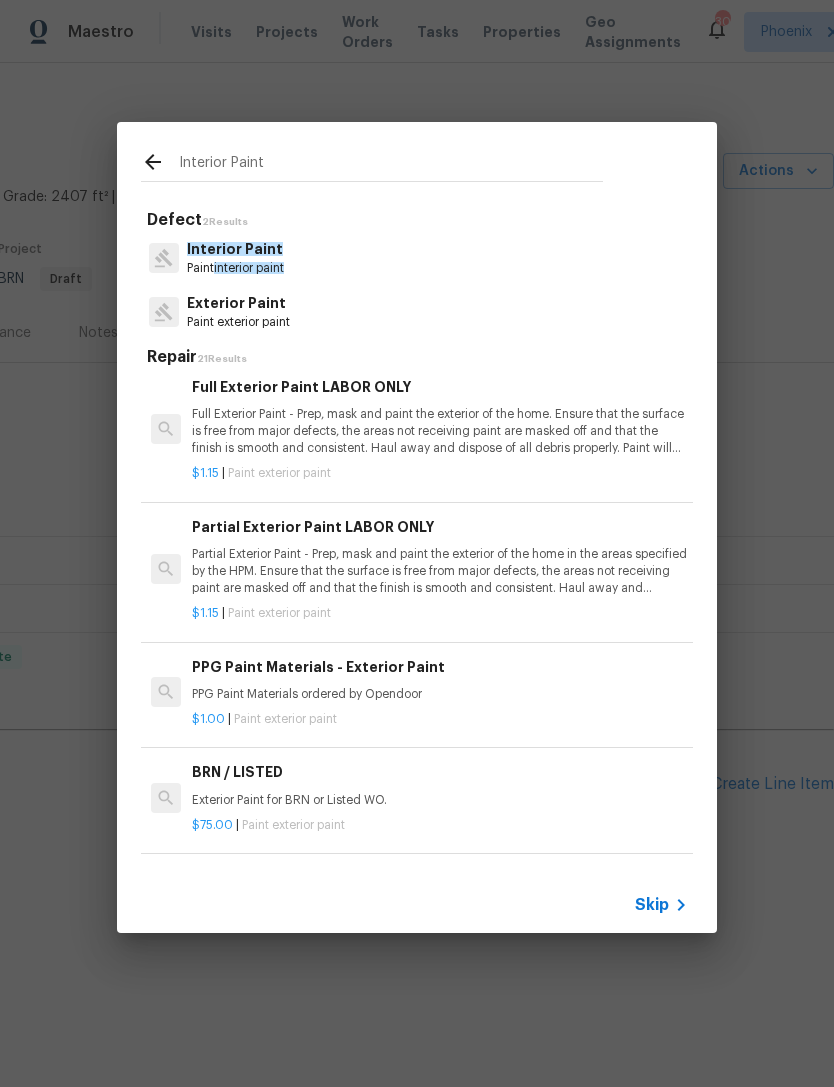 click on "Interior Paint" at bounding box center (235, 249) 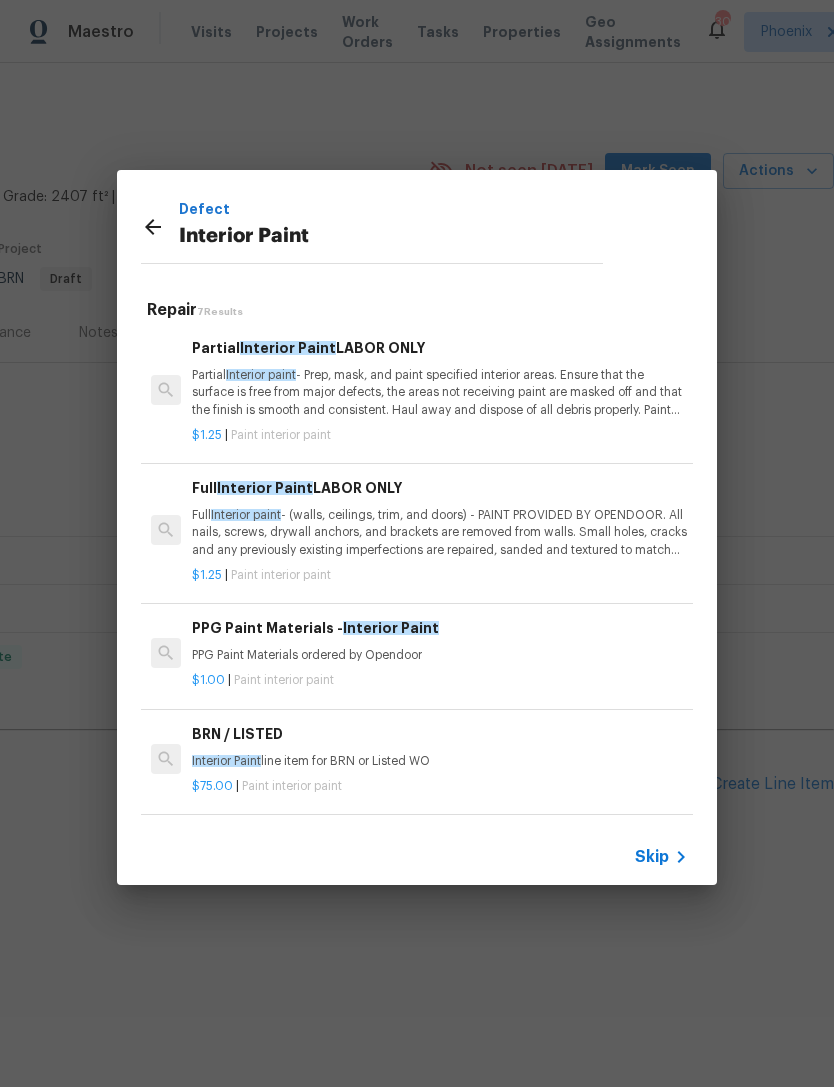 scroll, scrollTop: 0, scrollLeft: 0, axis: both 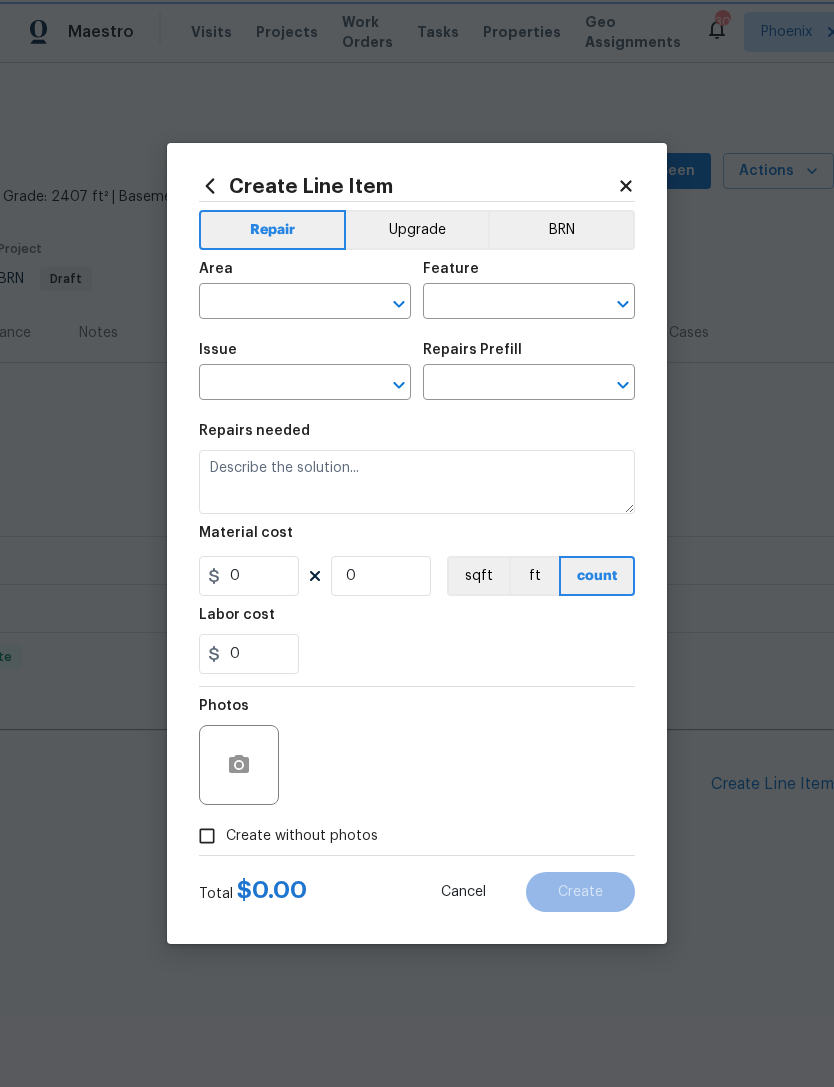 type on "Overall Paint" 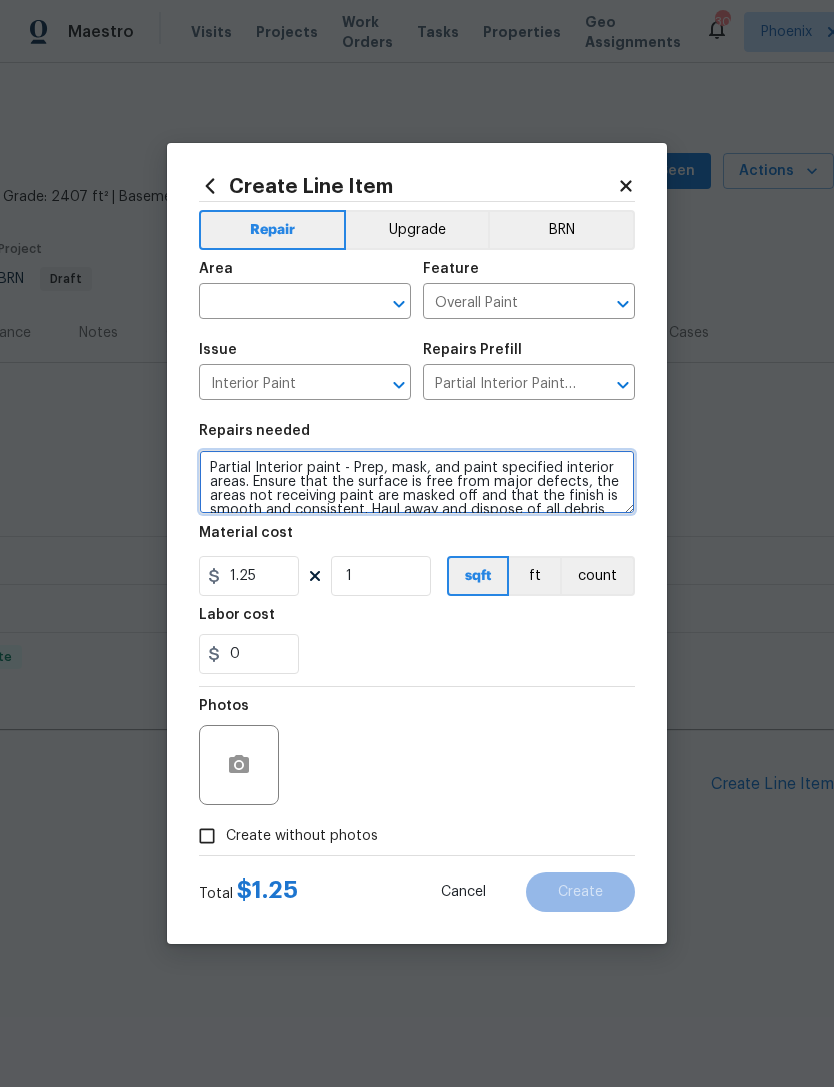 click on "Partial Interior paint - Prep, mask, and paint specified interior areas. Ensure that the surface is free from major defects, the areas not receiving paint are masked off and that the finish is smooth and consistent. Haul away and dispose of all debris properly. Paint will be delivered onsite, Purchased by Opendoor." at bounding box center [417, 482] 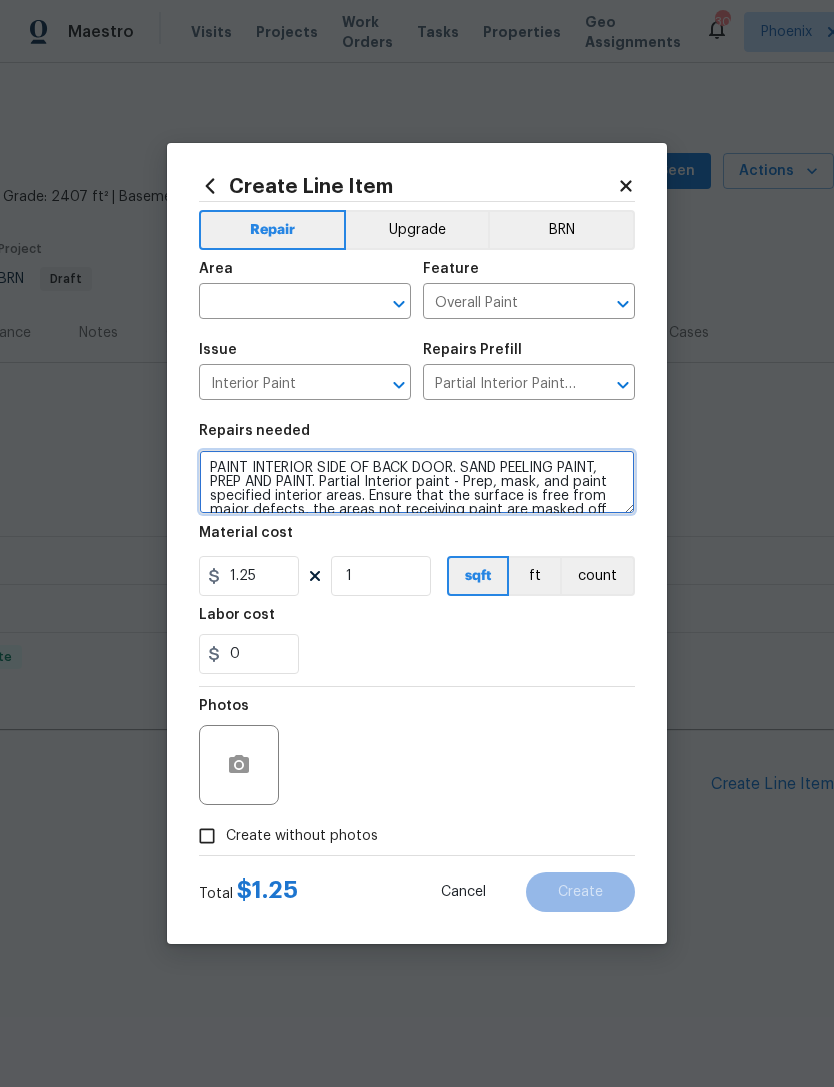 type on "PAINT INTERIOR SIDE OF BACK DOOR. SAND PEELING PAINT, PREP AND PAINT. Partial Interior paint - Prep, mask, and paint specified interior areas. Ensure that the surface is free from major defects, the areas not receiving paint are masked off and that the finish is smooth and consistent. Haul away and dispose of all debris properly. Paint will be delivered onsite, Purchased by Opendoor." 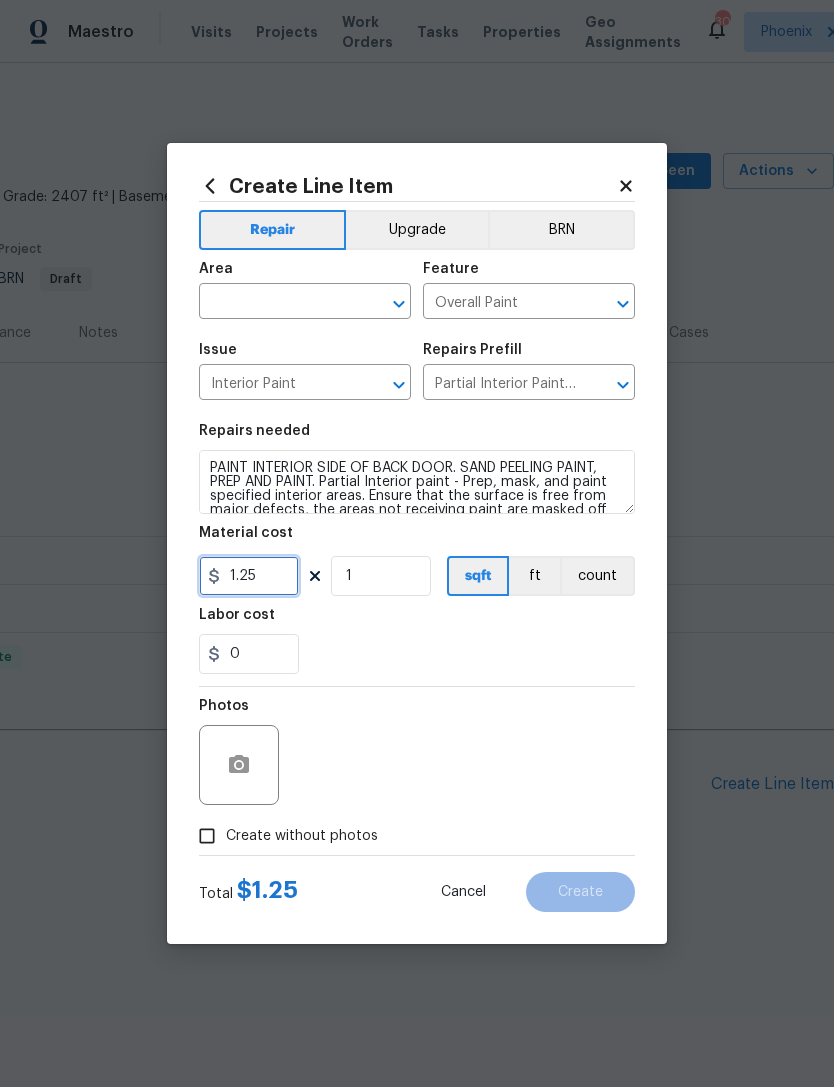 click on "1.25" at bounding box center (249, 576) 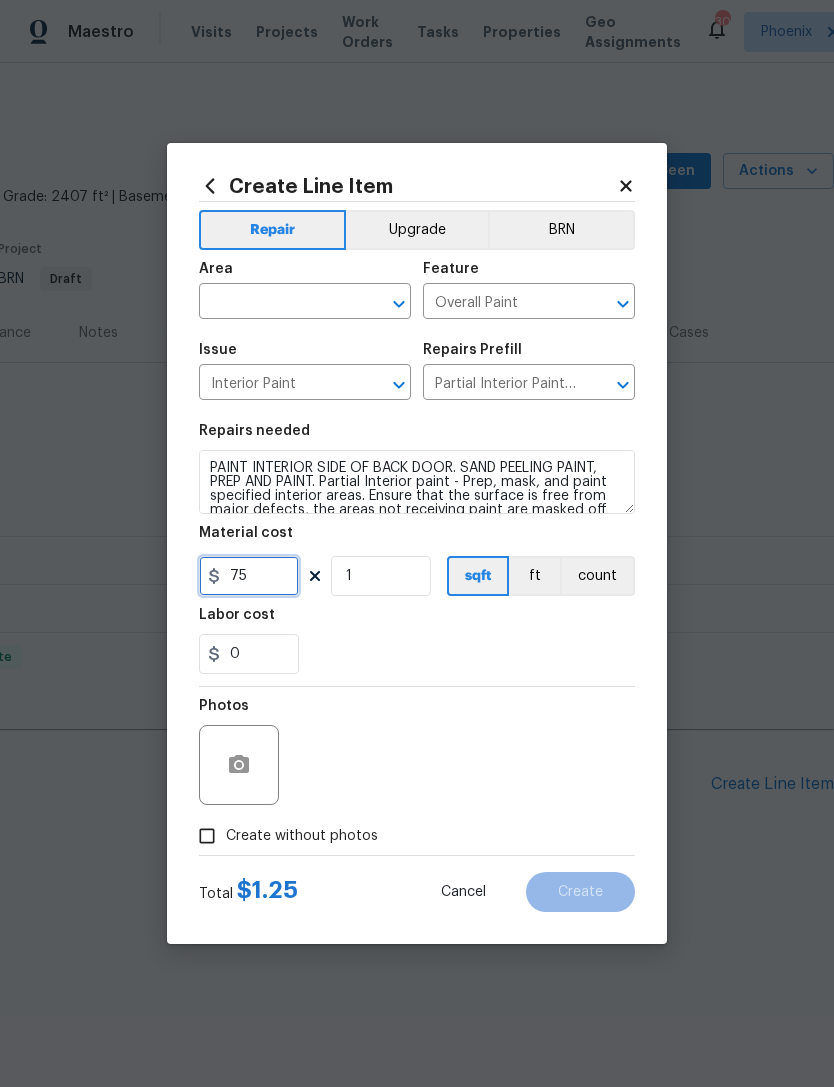 type on "75" 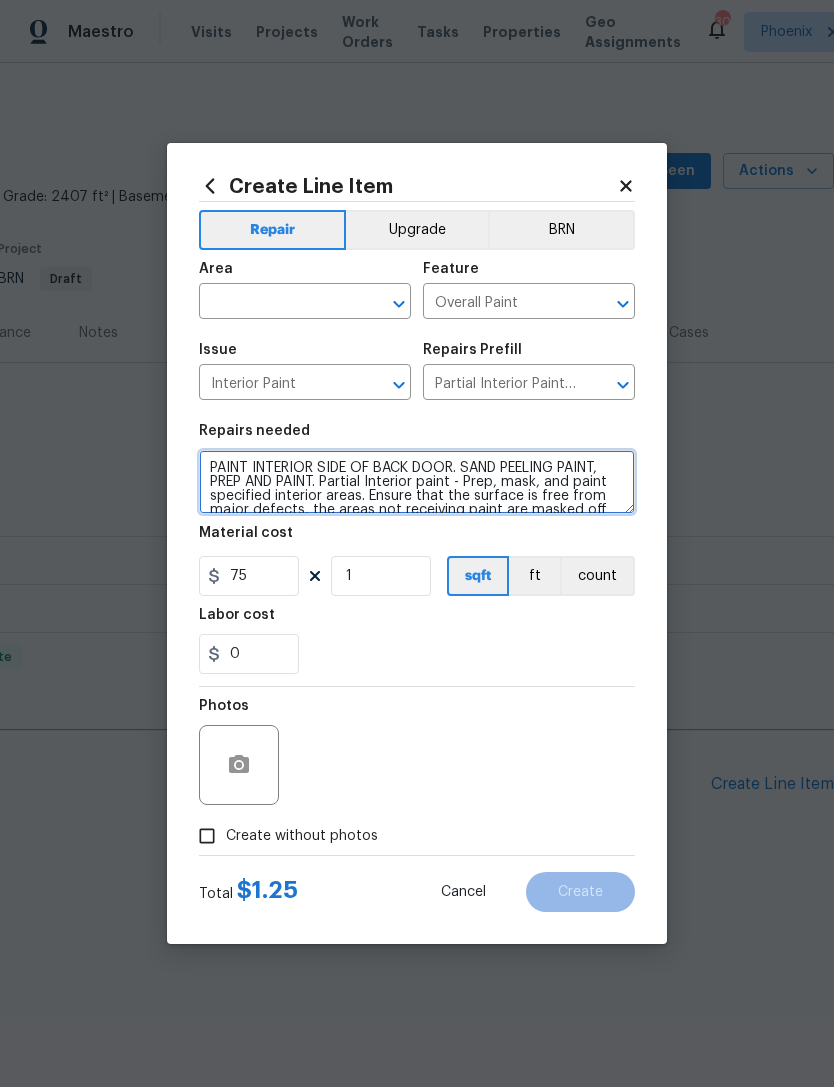 click on "PAINT INTERIOR SIDE OF BACK DOOR. SAND PEELING PAINT, PREP AND PAINT. Partial Interior paint - Prep, mask, and paint specified interior areas. Ensure that the surface is free from major defects, the areas not receiving paint are masked off and that the finish is smooth and consistent. Haul away and dispose of all debris properly. Paint will be delivered onsite, Purchased by Opendoor." at bounding box center [417, 482] 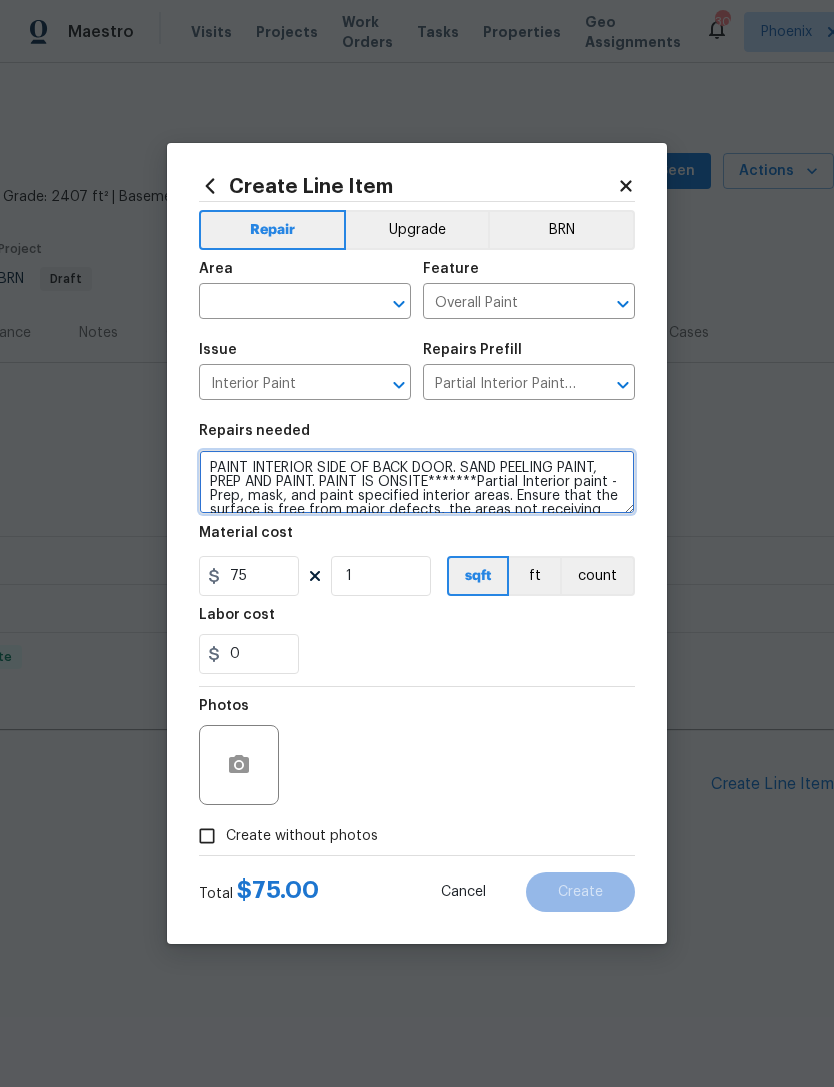 type on "PAINT INTERIOR SIDE OF BACK DOOR. SAND PEELING PAINT, PREP AND PAINT. PAINT IS ONSITE*******Partial Interior paint - Prep, mask, and paint specified interior areas. Ensure that the surface is free from major defects, the areas not receiving paint are masked off and that the finish is smooth and consistent. Haul away and dispose of all debris properly. Paint will be delivered onsite, Purchased by Opendoor." 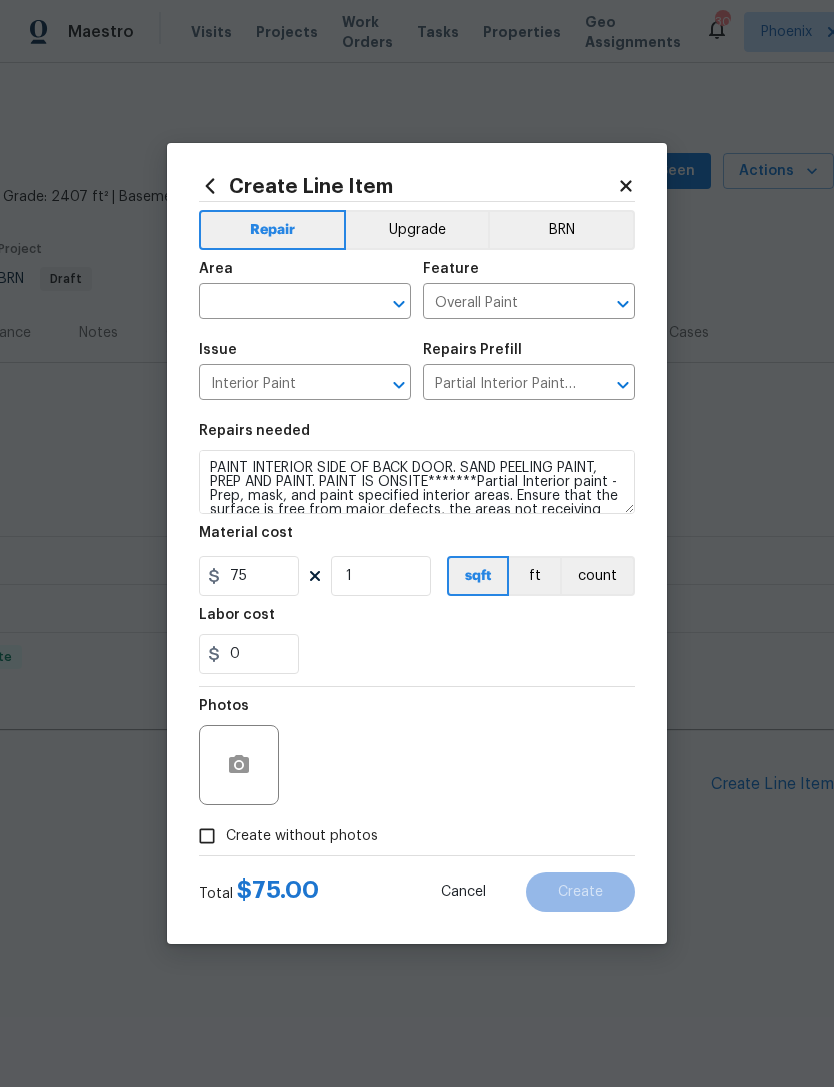 click on "0" at bounding box center [417, 654] 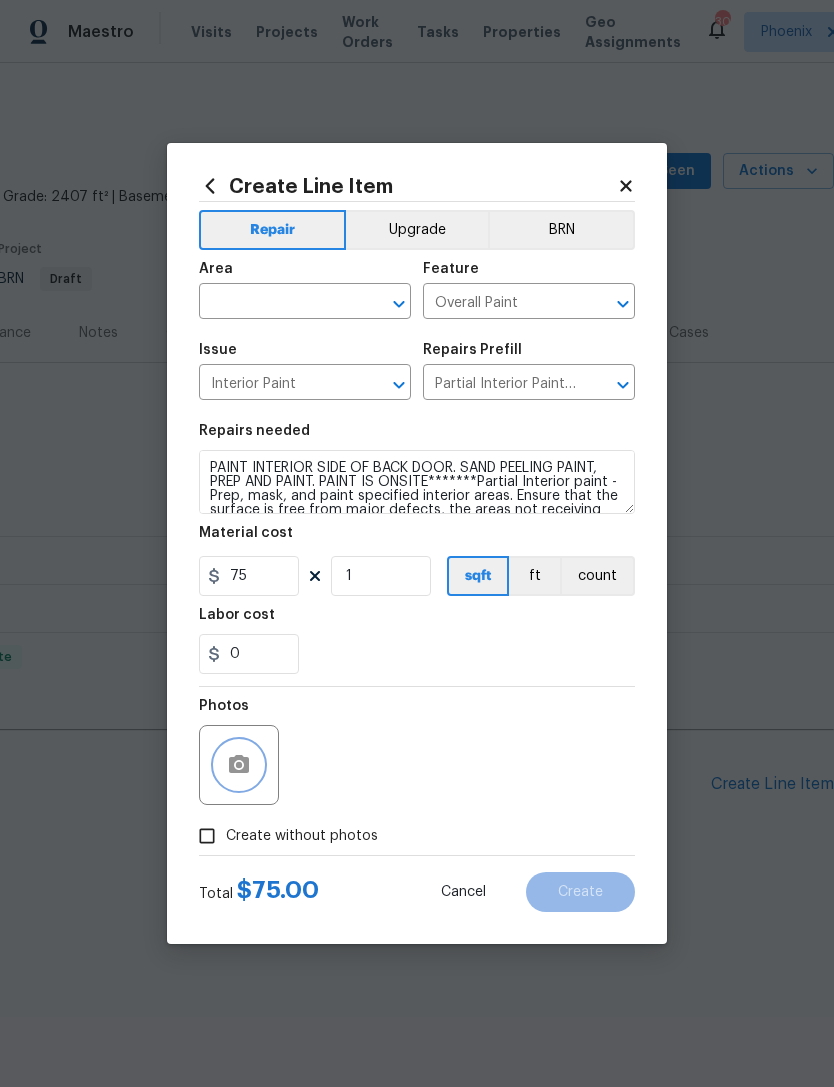 click 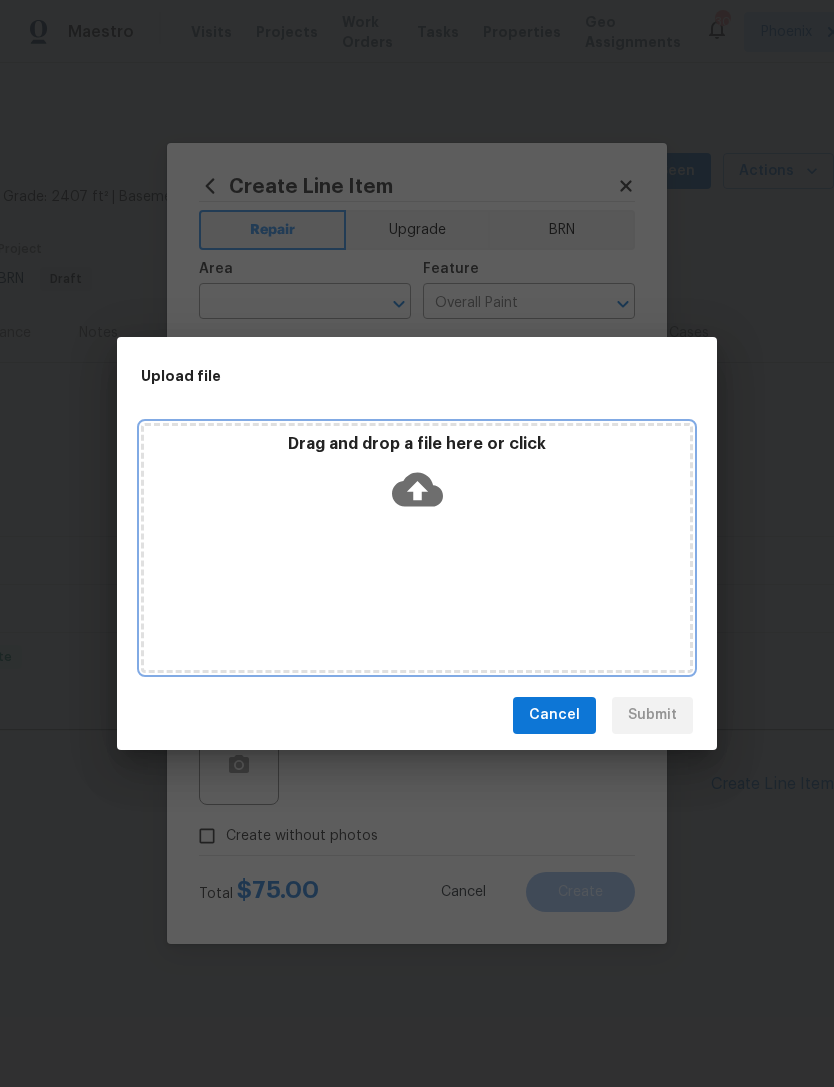 click 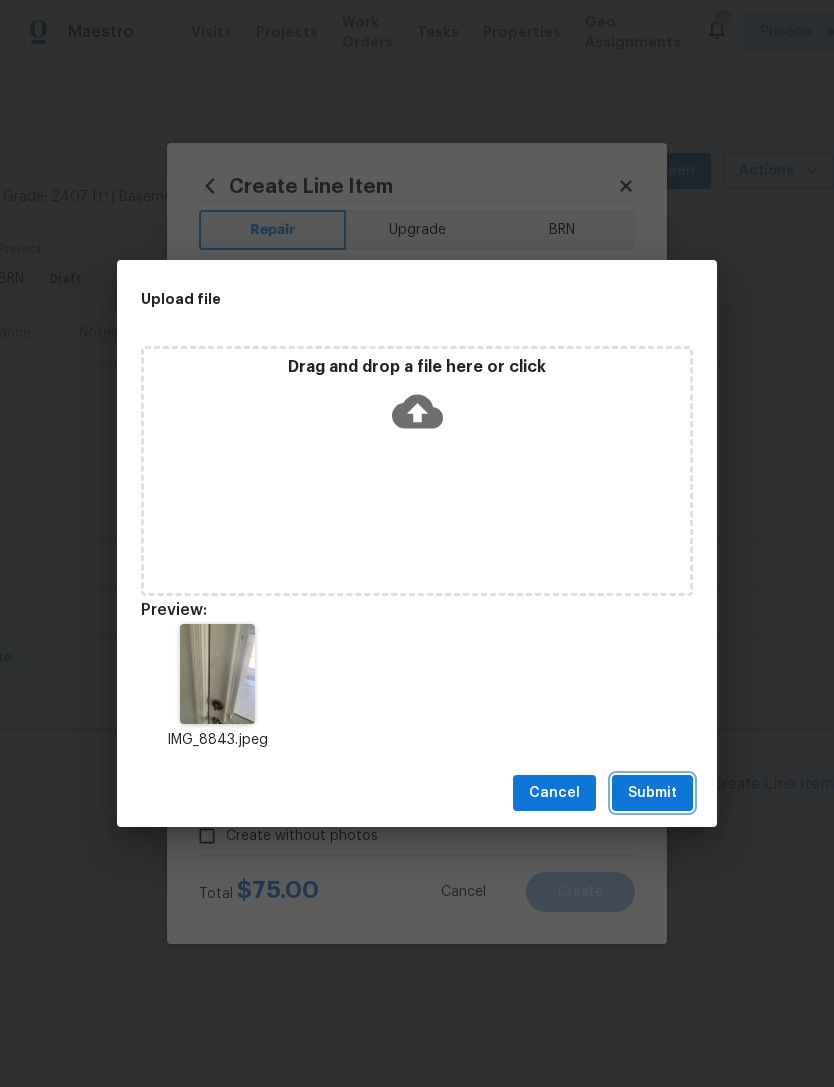 click on "Submit" at bounding box center [652, 793] 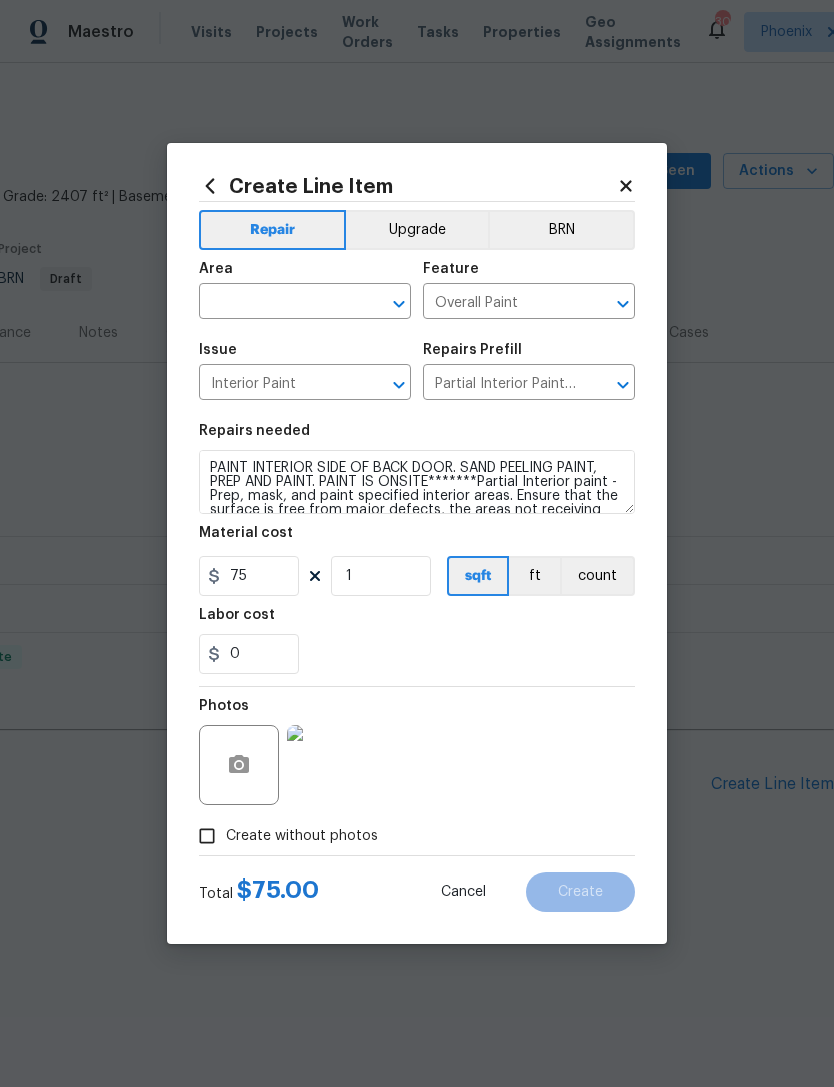 click at bounding box center (277, 303) 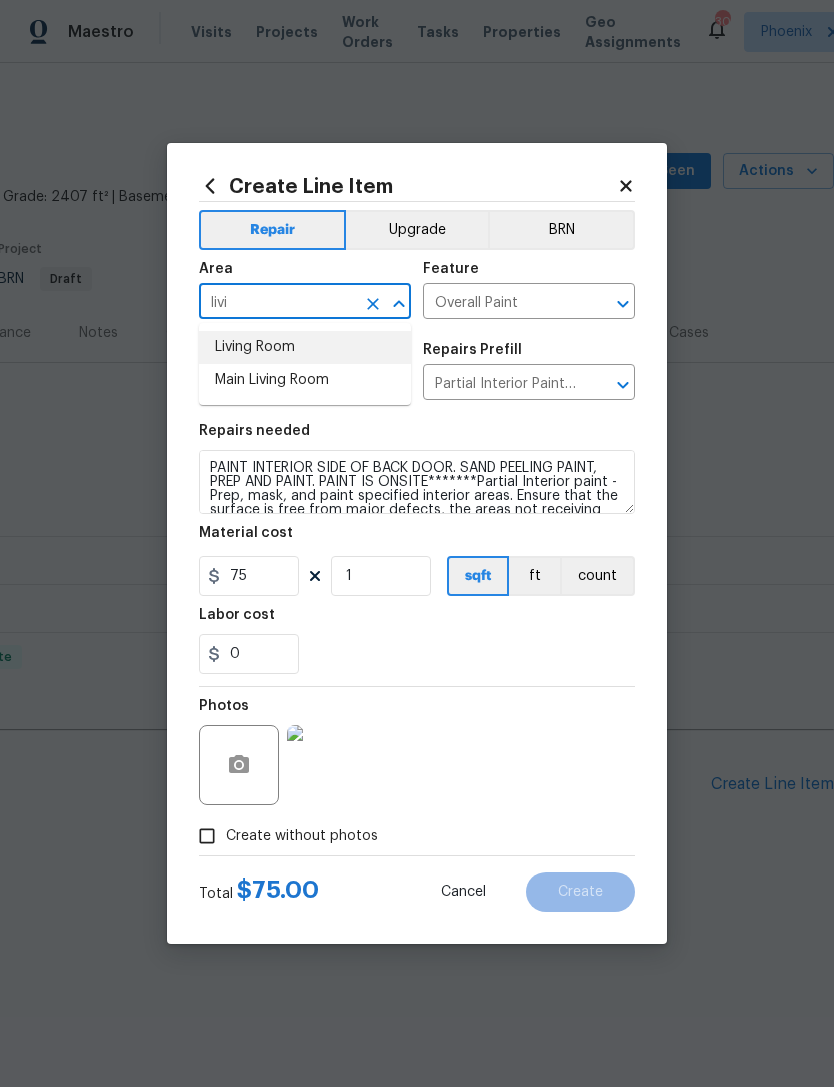 click on "Living Room" at bounding box center (305, 347) 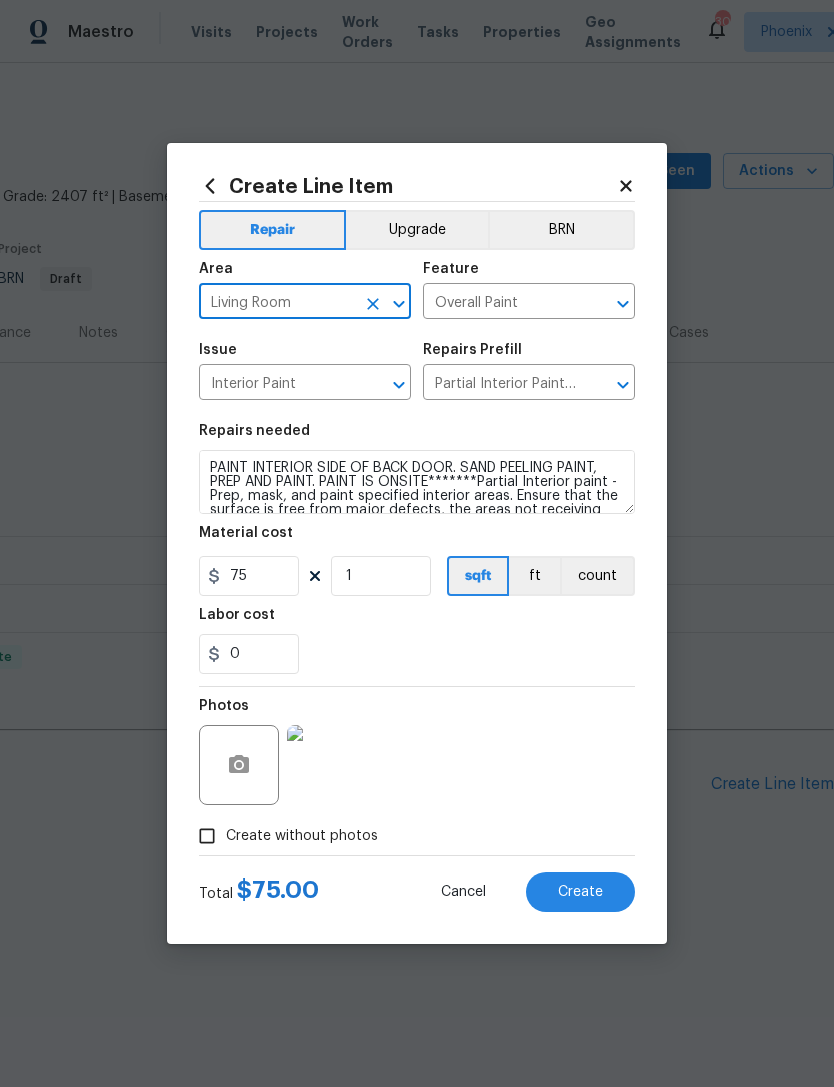 scroll, scrollTop: 0, scrollLeft: 0, axis: both 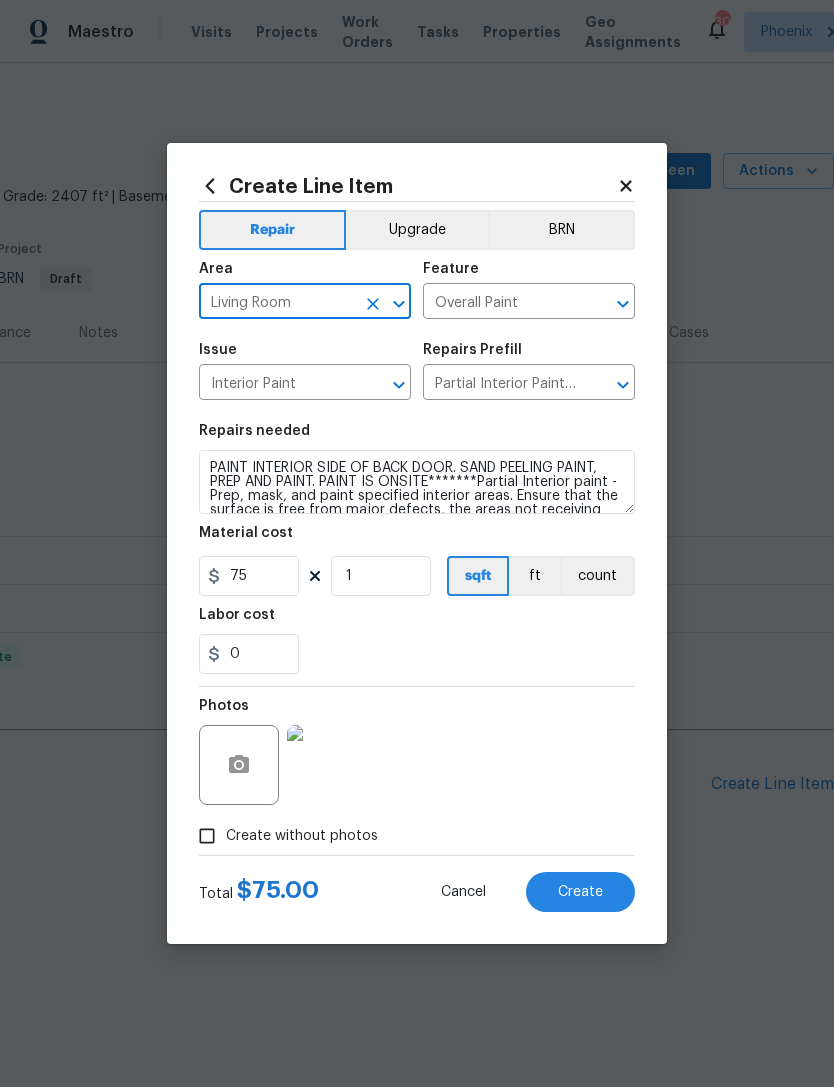 click on "0" at bounding box center (417, 654) 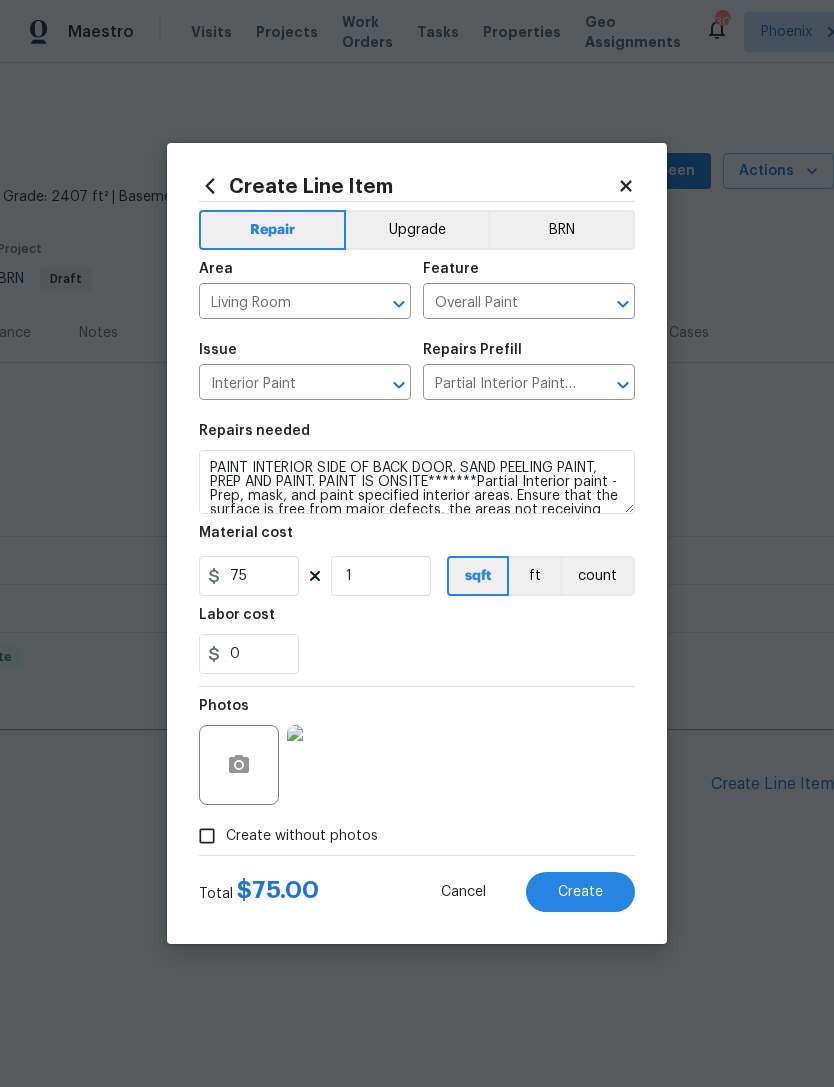 click on "Create" at bounding box center (580, 892) 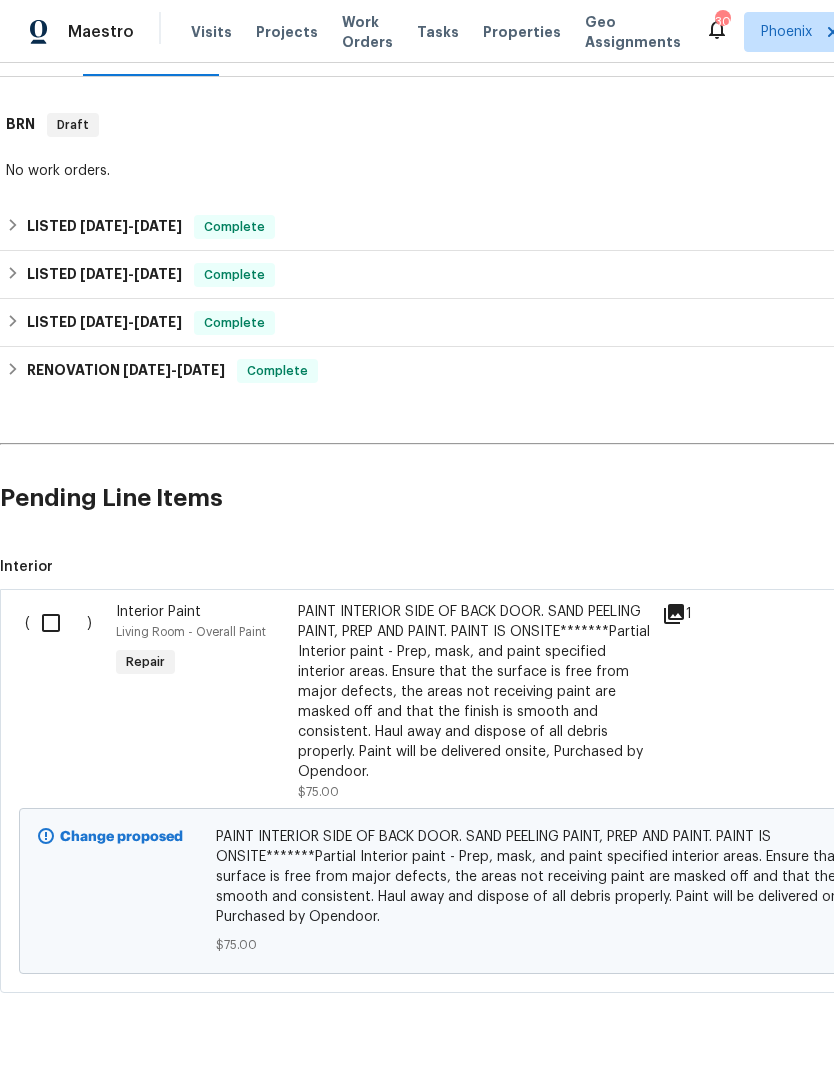 scroll, scrollTop: 284, scrollLeft: 0, axis: vertical 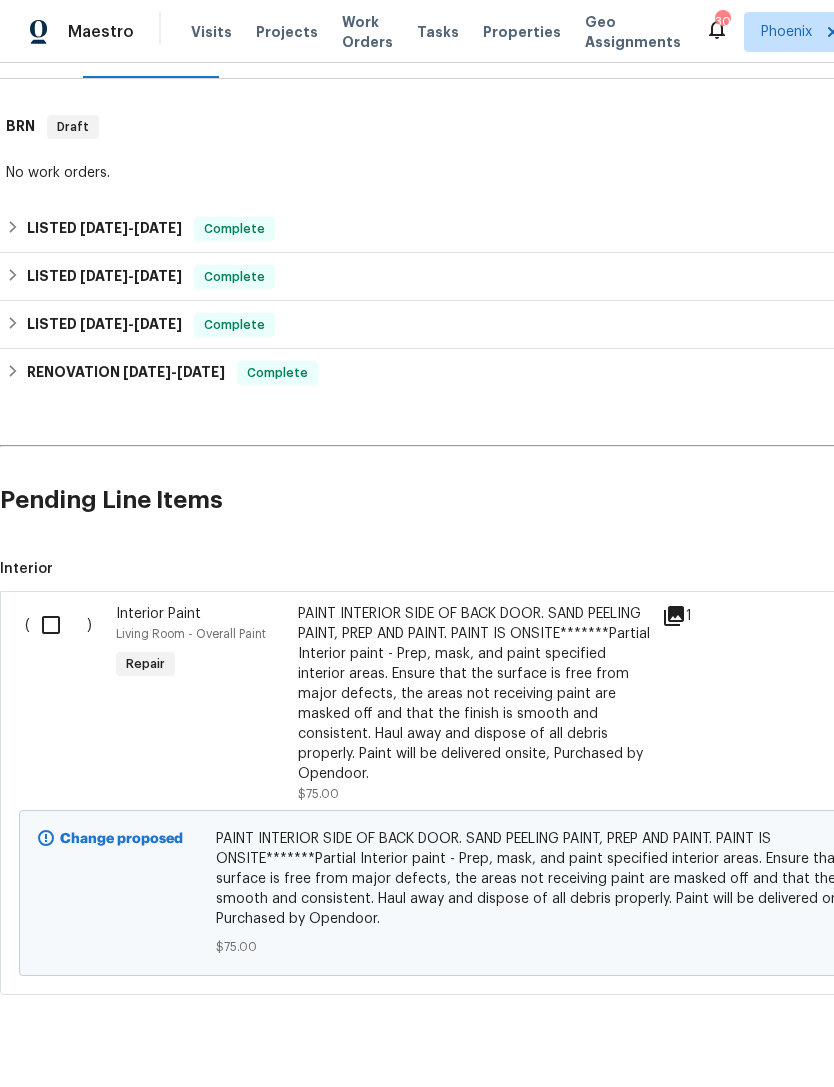 click at bounding box center (58, 625) 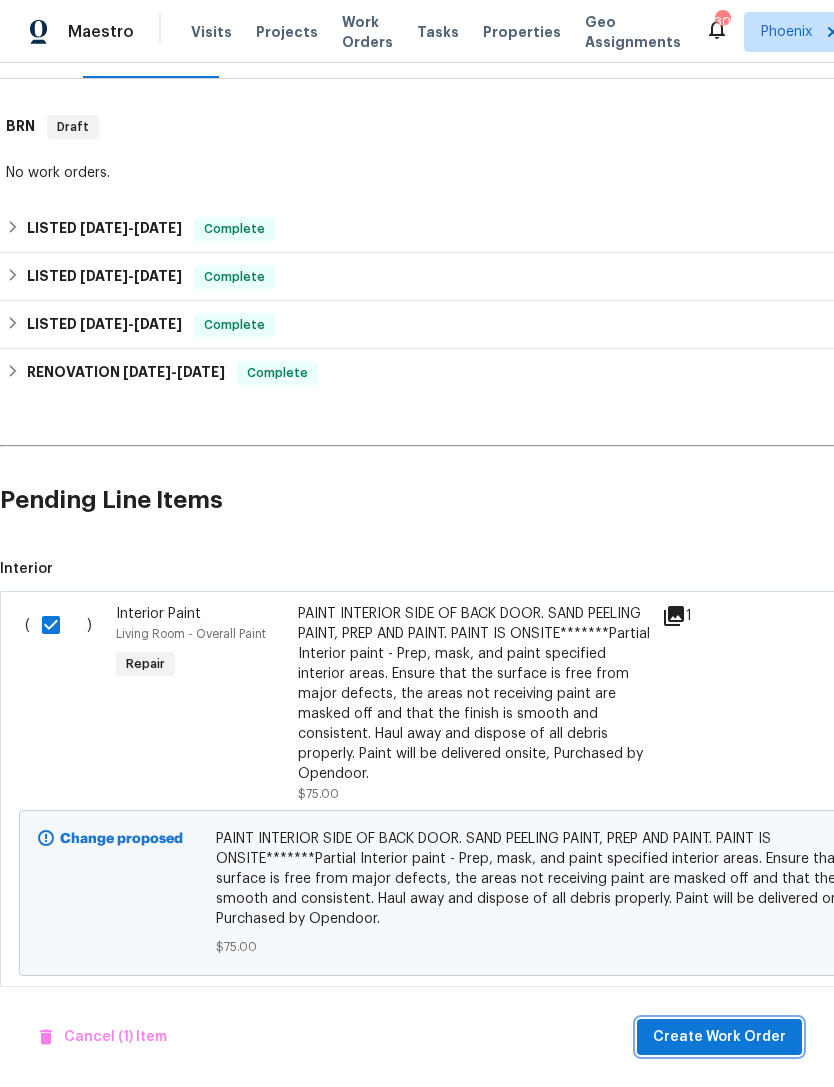 click on "Create Work Order" at bounding box center [719, 1037] 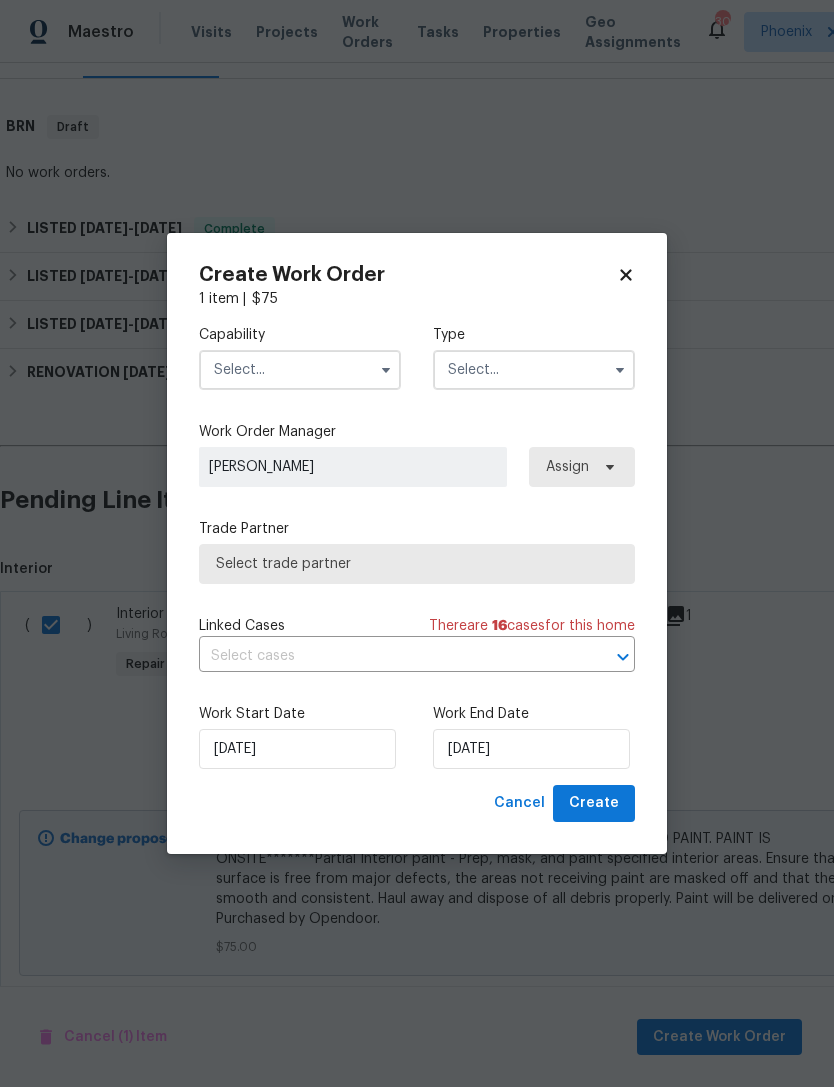 click at bounding box center (300, 370) 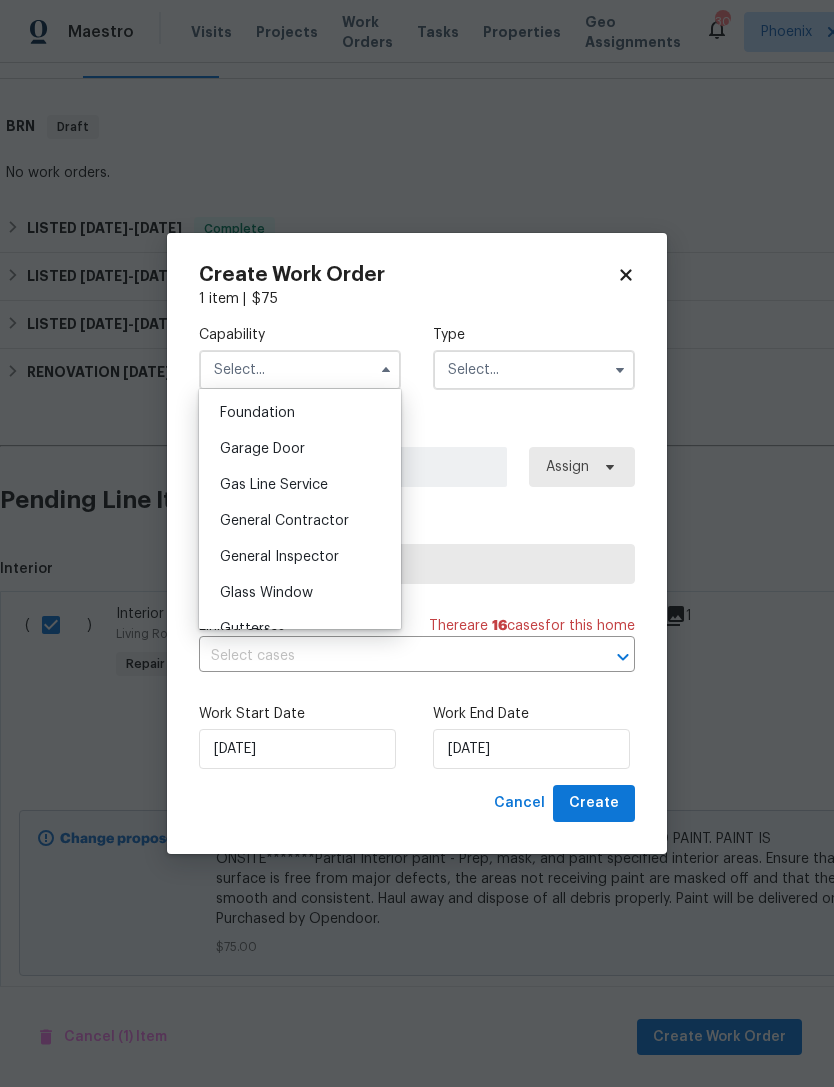 scroll, scrollTop: 868, scrollLeft: 0, axis: vertical 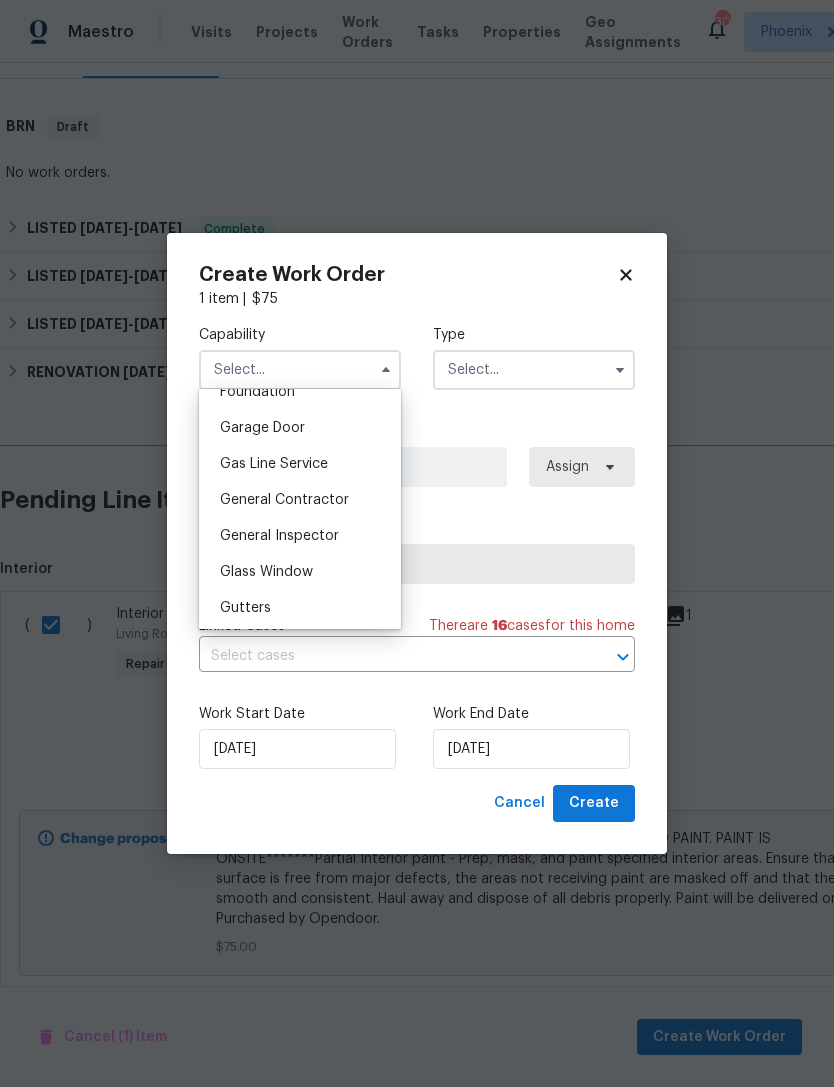click on "General Contractor" at bounding box center [284, 500] 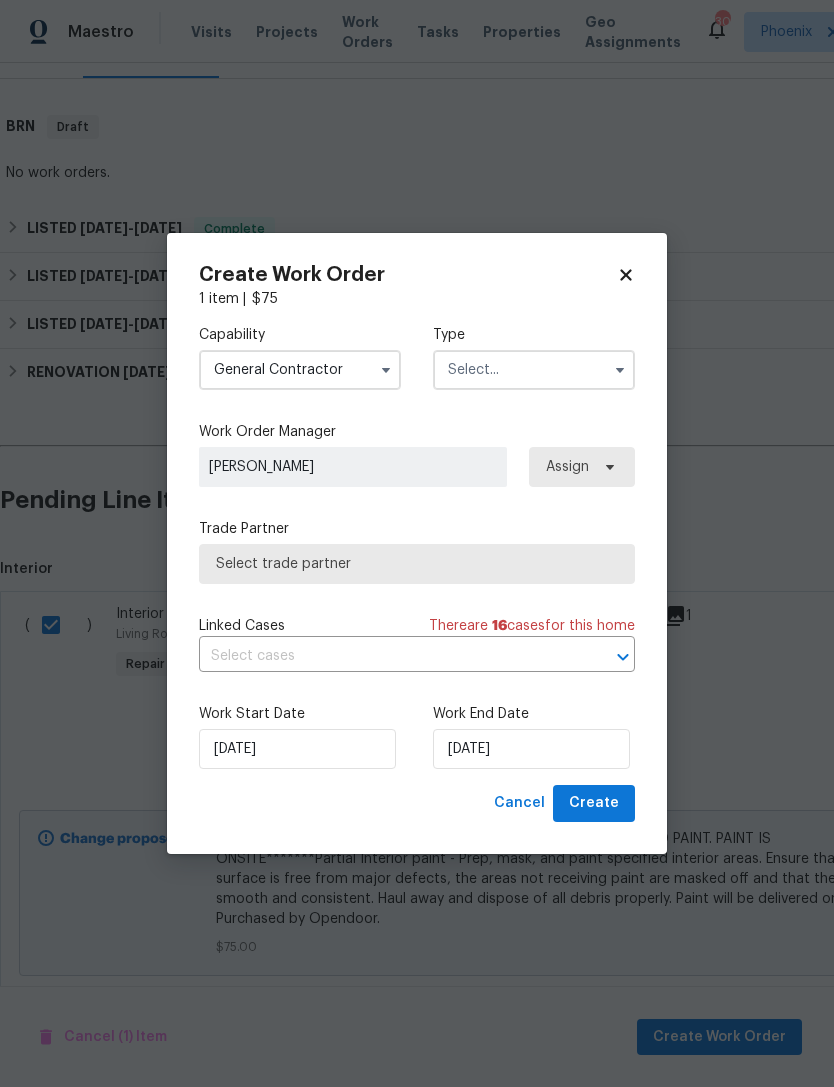 click at bounding box center (534, 370) 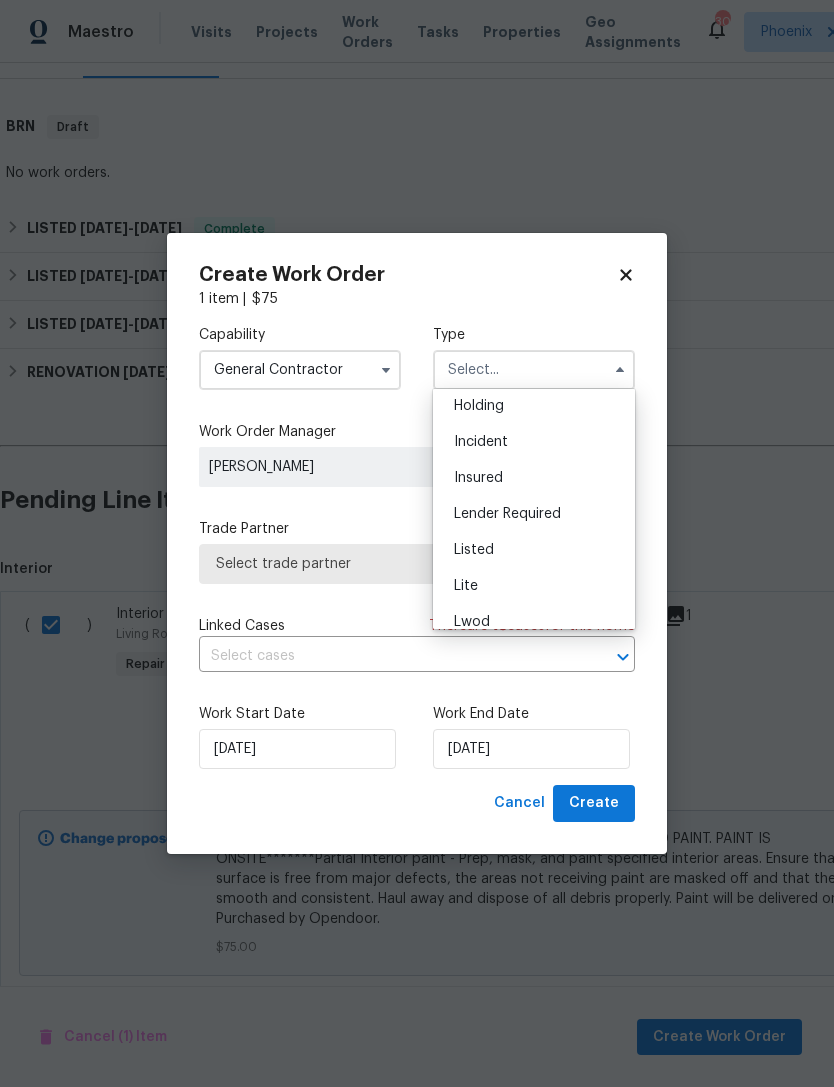 scroll, scrollTop: 76, scrollLeft: 0, axis: vertical 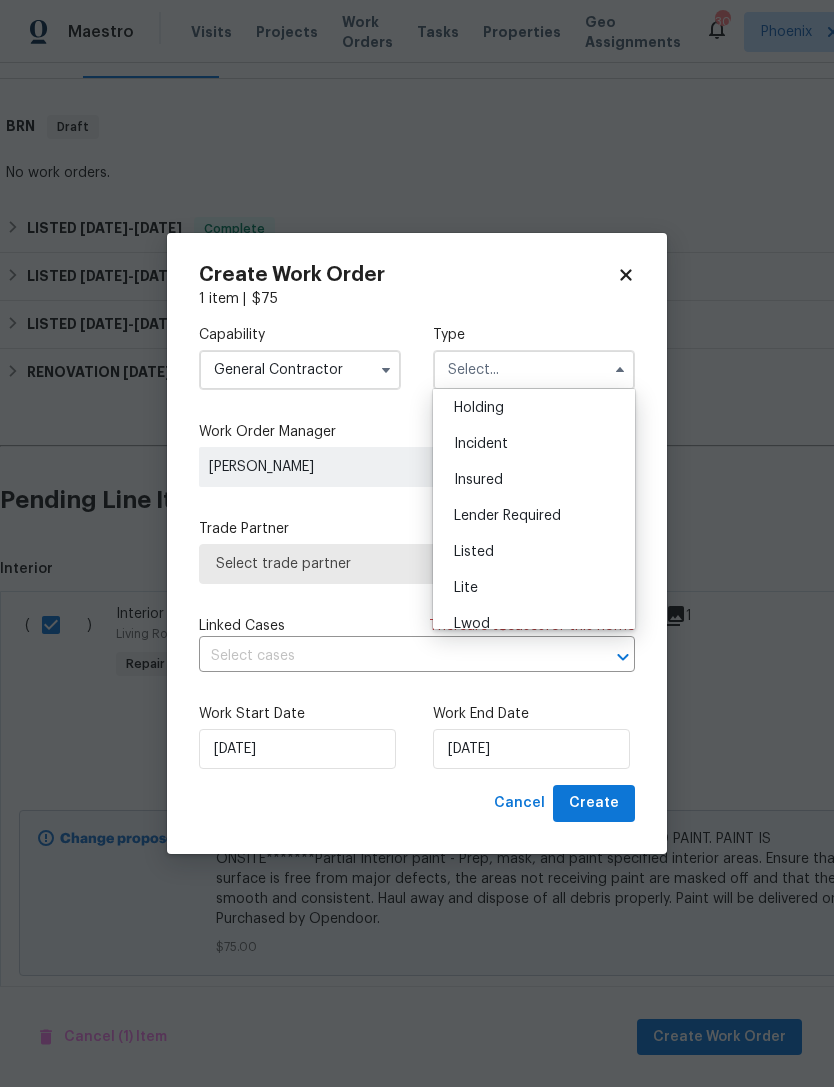 click on "Listed" at bounding box center (474, 552) 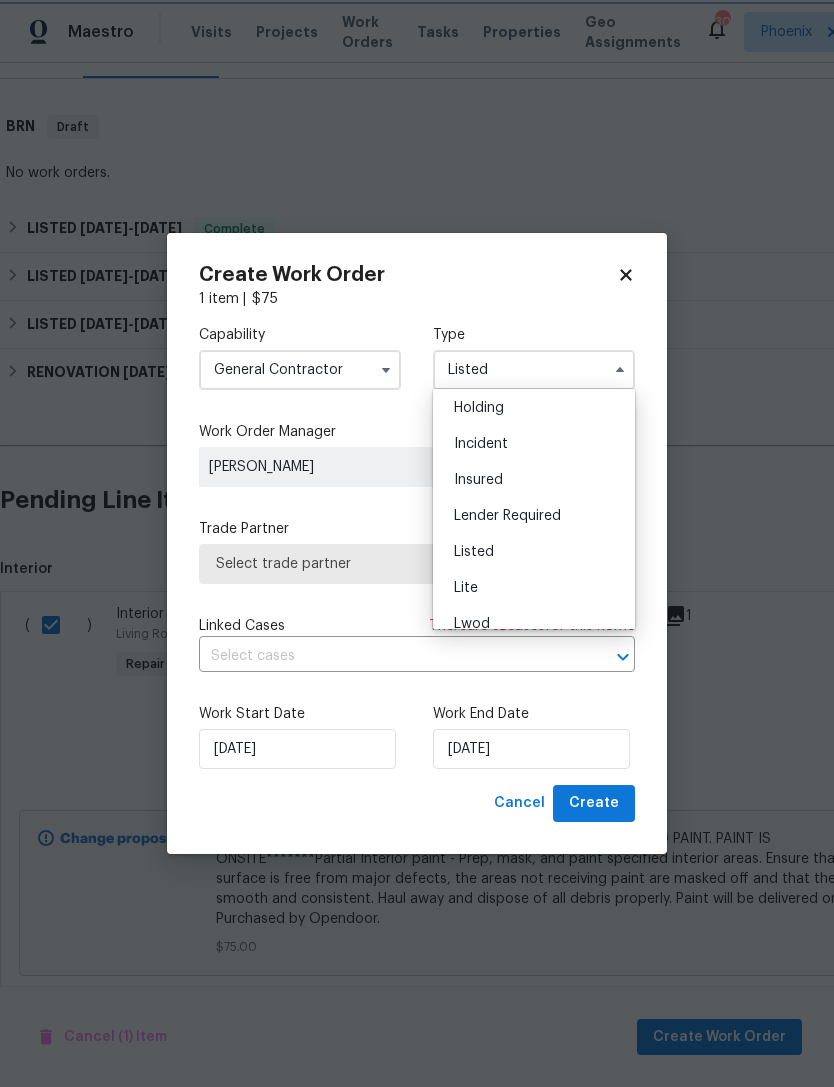 scroll, scrollTop: 0, scrollLeft: 0, axis: both 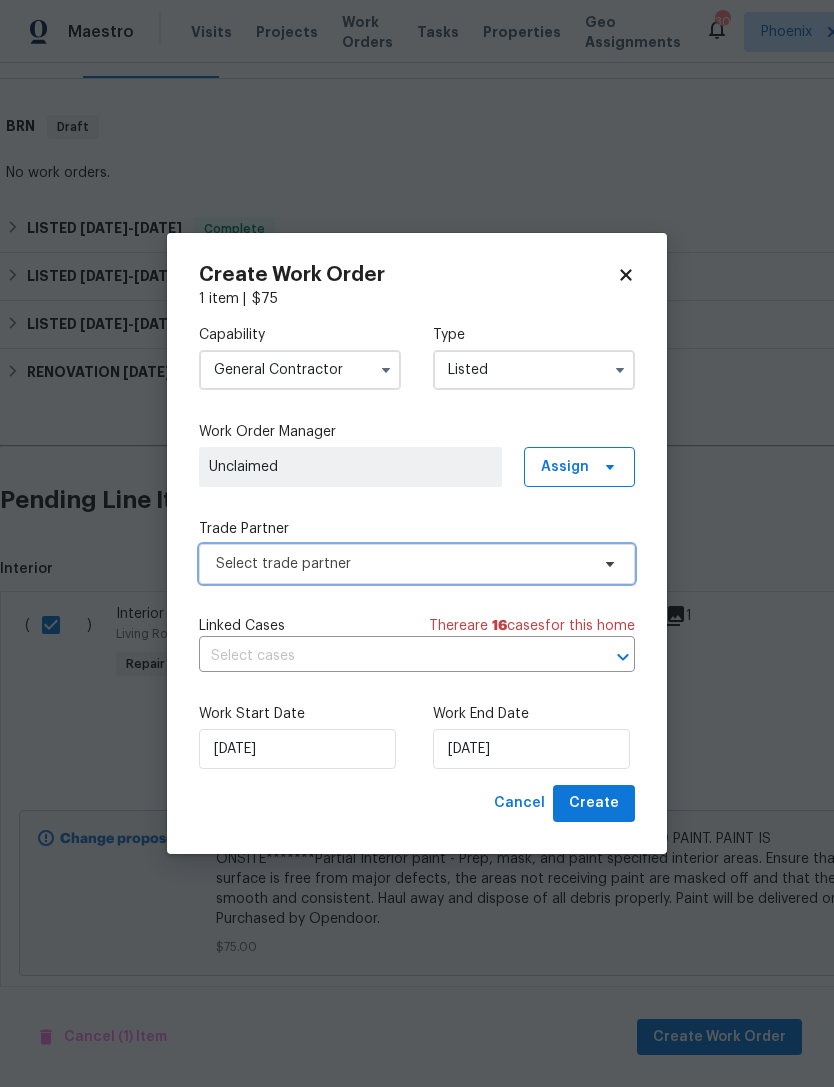 click on "Select trade partner" at bounding box center [402, 564] 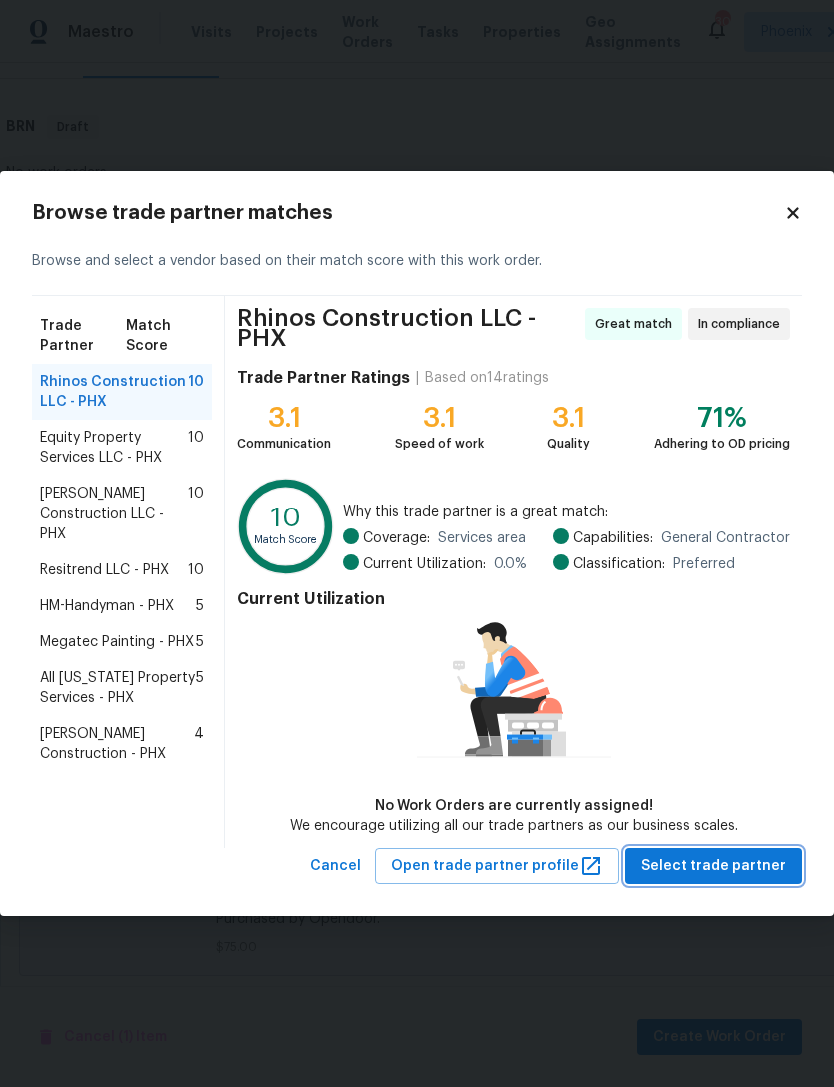 click on "Select trade partner" at bounding box center (713, 866) 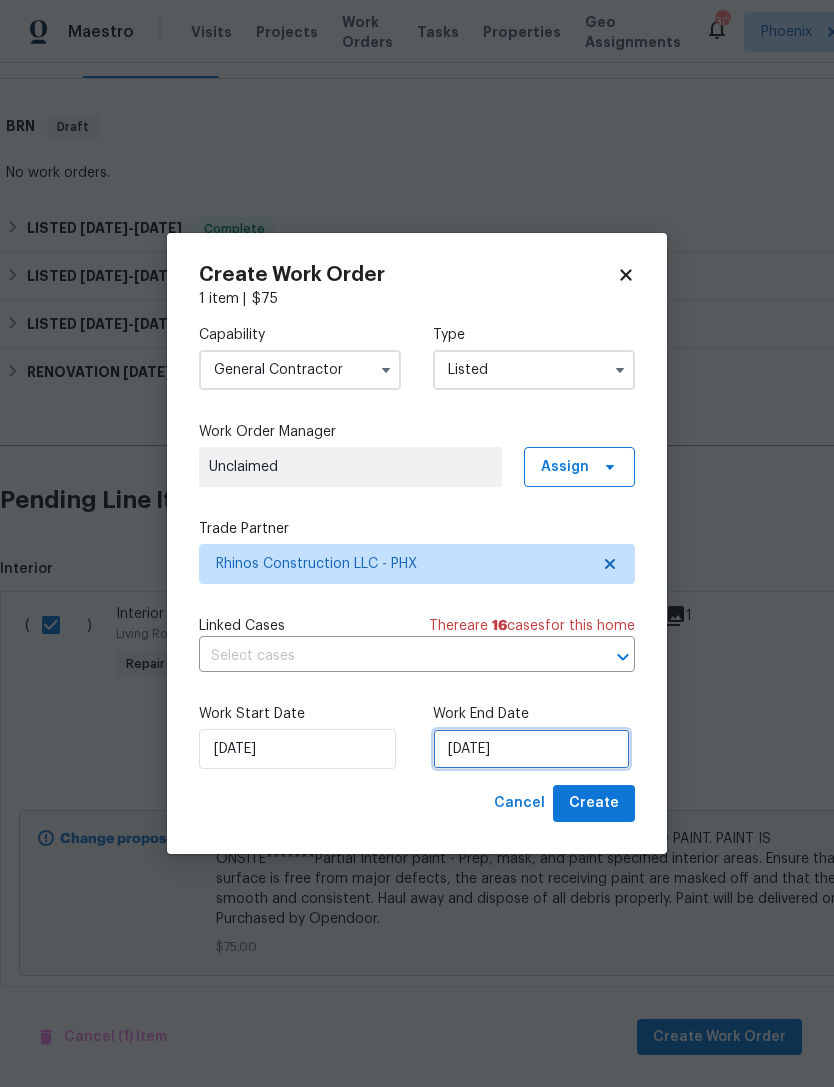 click on "[DATE]" at bounding box center [531, 749] 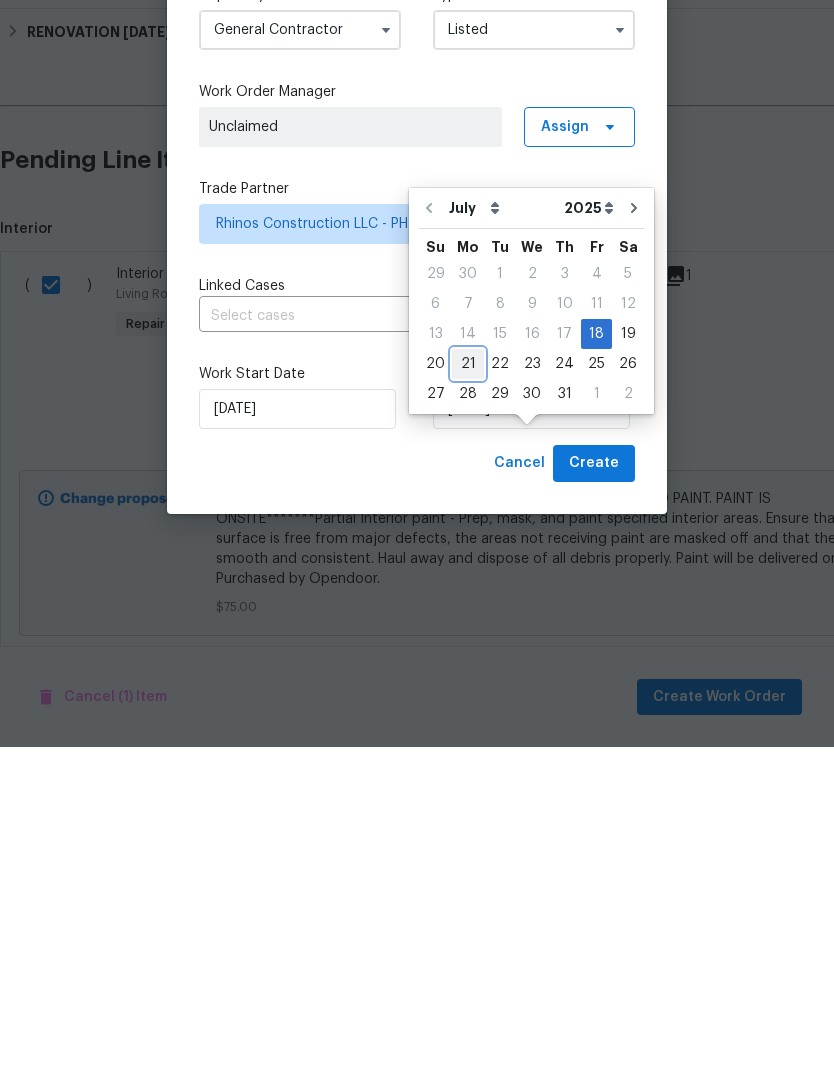 click on "21" at bounding box center (468, 704) 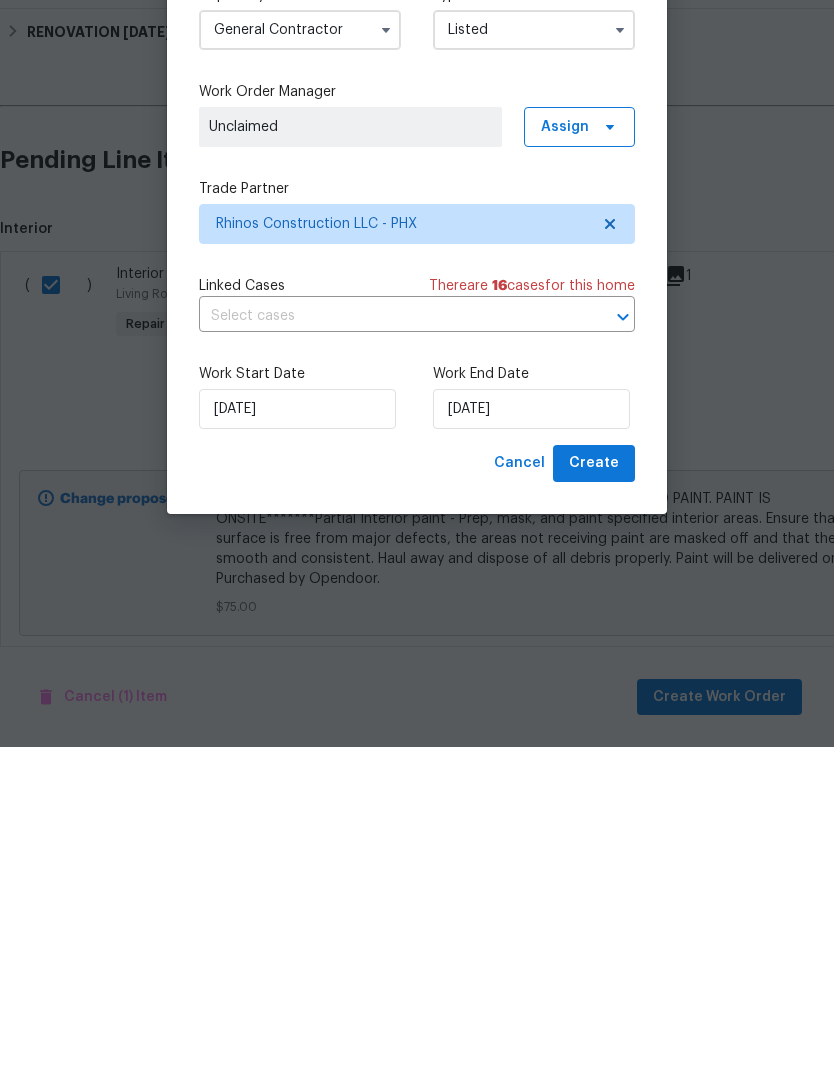 type on "[DATE]" 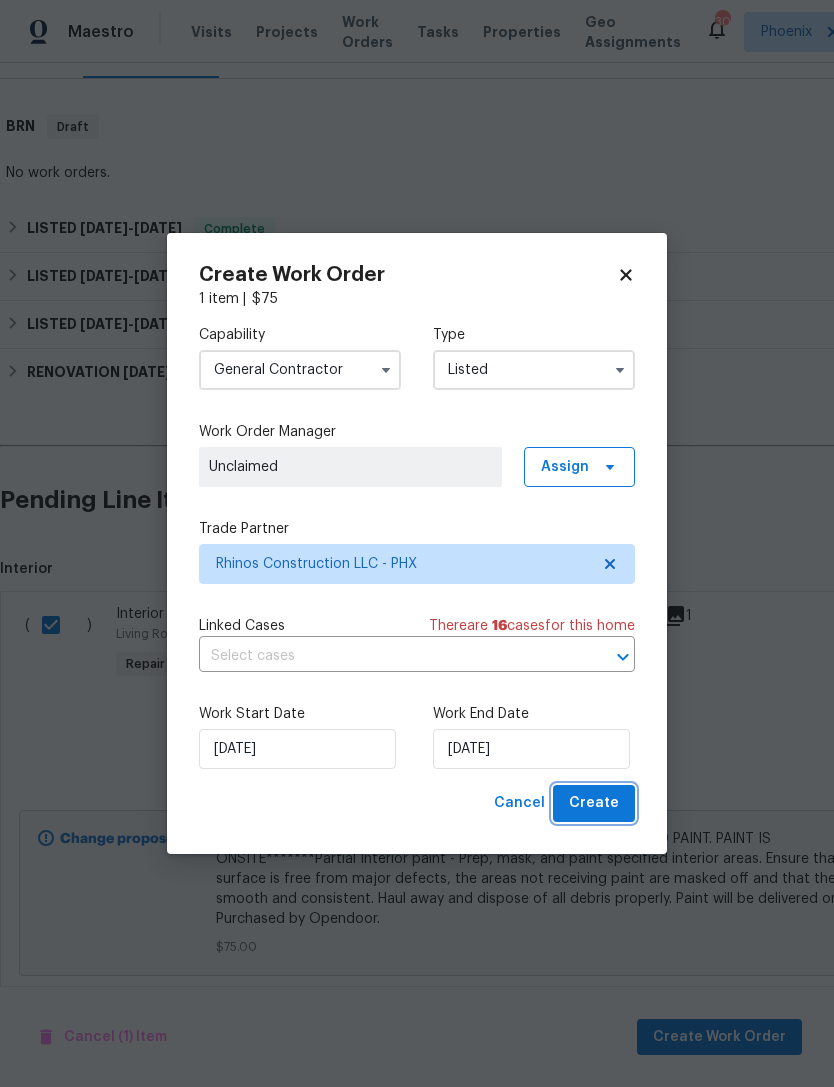 click on "Create" at bounding box center (594, 803) 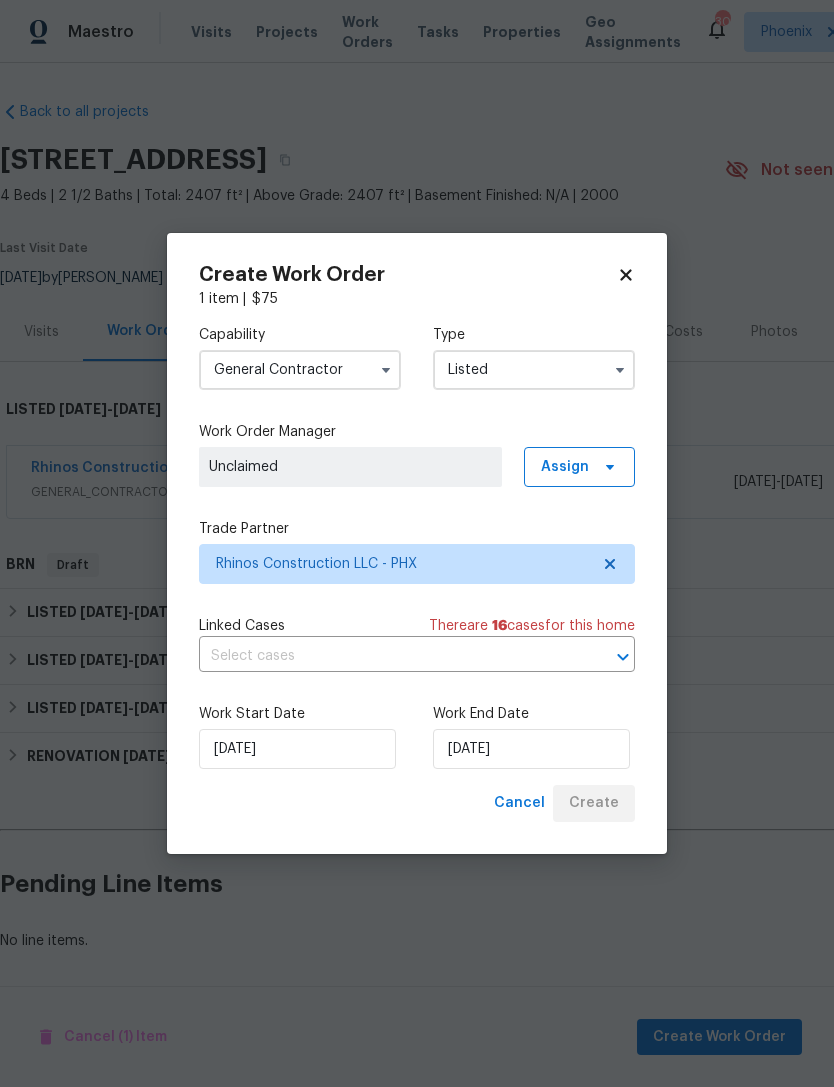 scroll, scrollTop: 20, scrollLeft: 0, axis: vertical 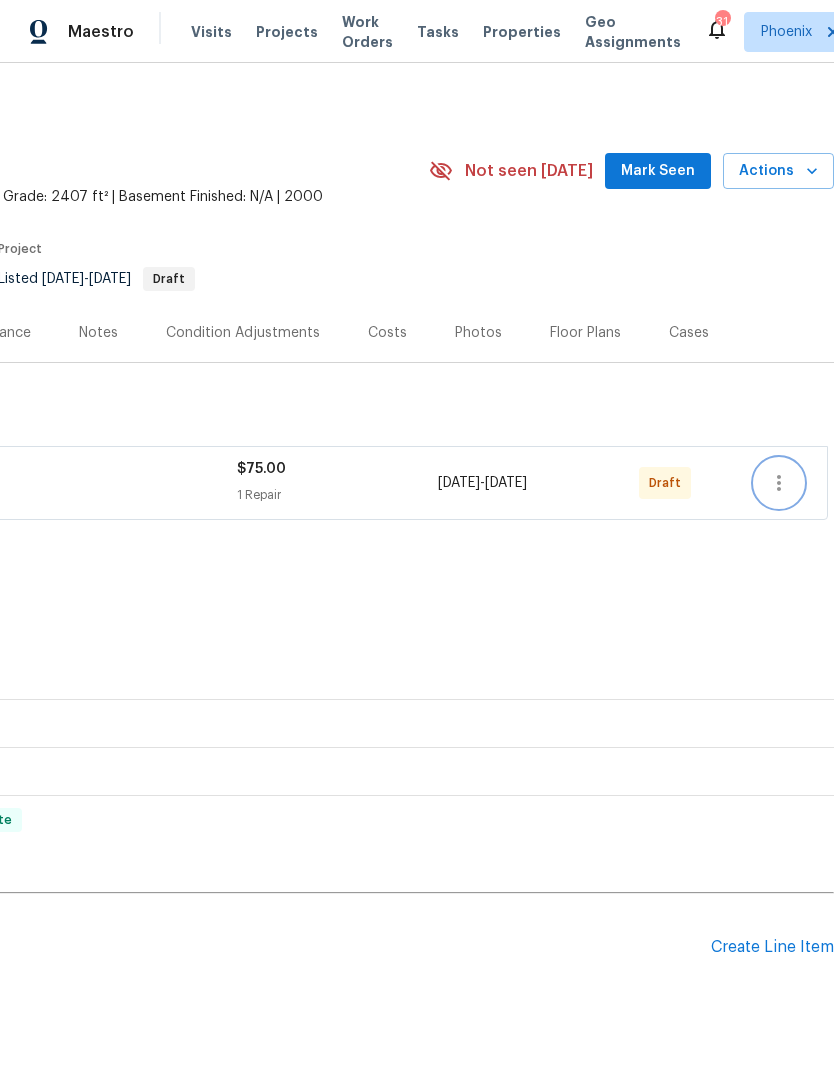click 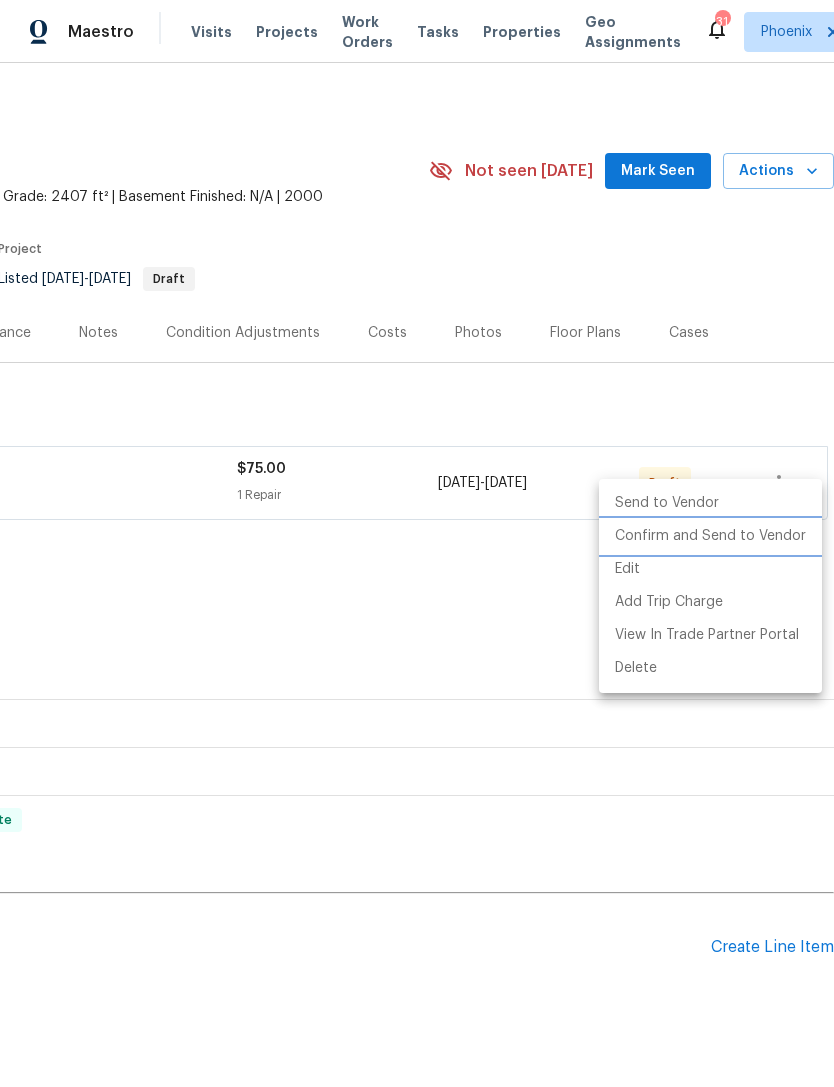 click on "Confirm and Send to Vendor" at bounding box center (710, 536) 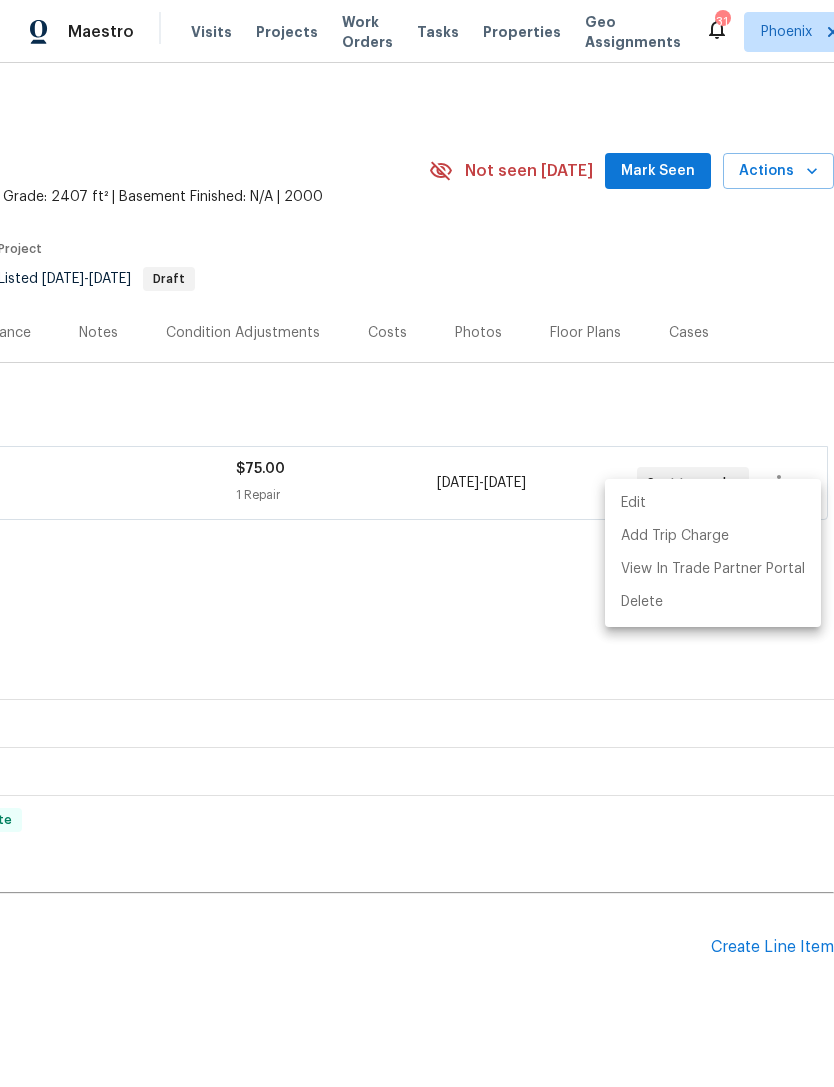 click at bounding box center [417, 543] 